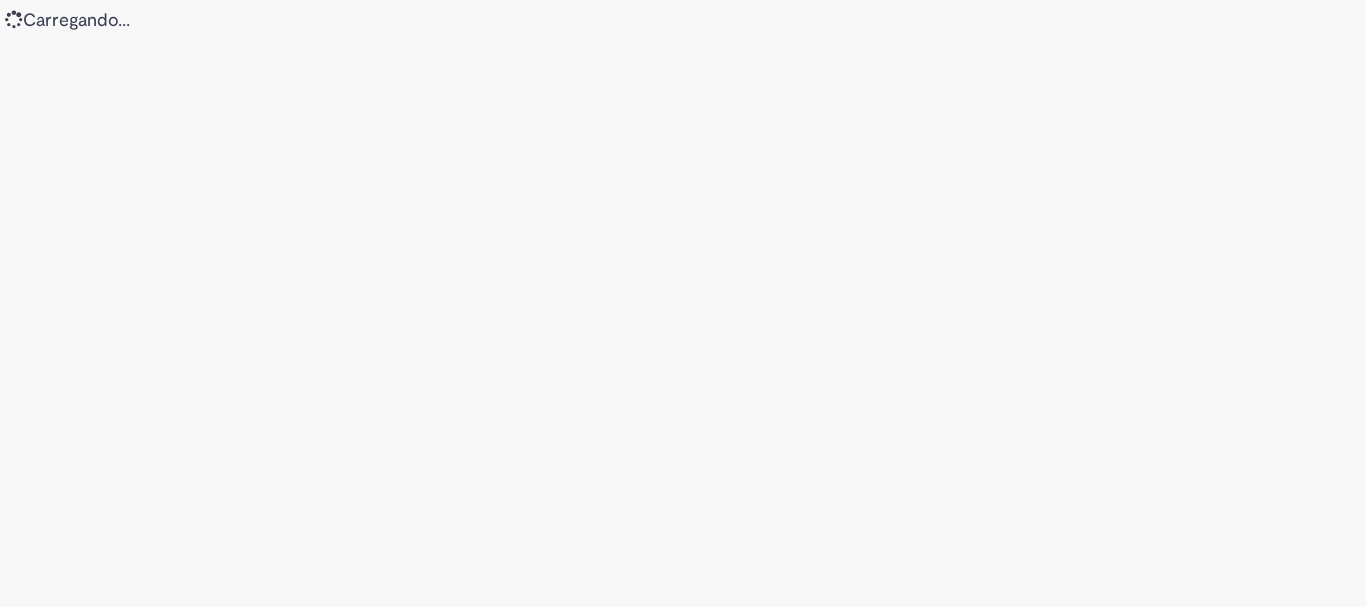 scroll, scrollTop: 0, scrollLeft: 0, axis: both 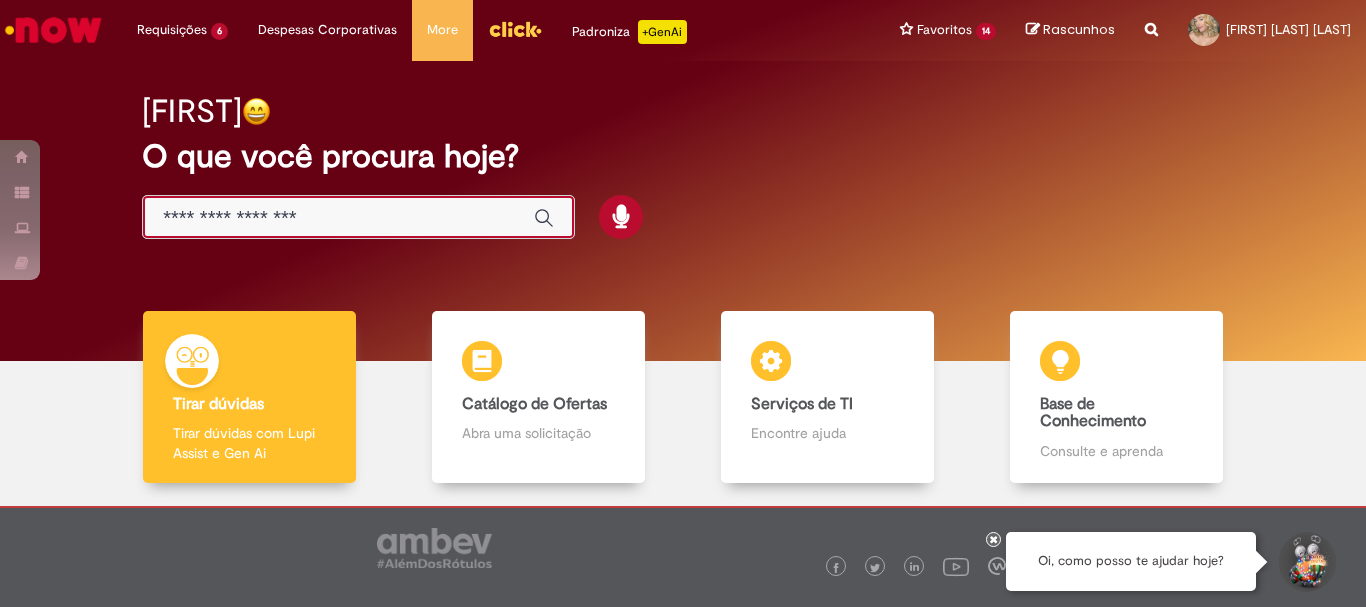 click at bounding box center (338, 218) 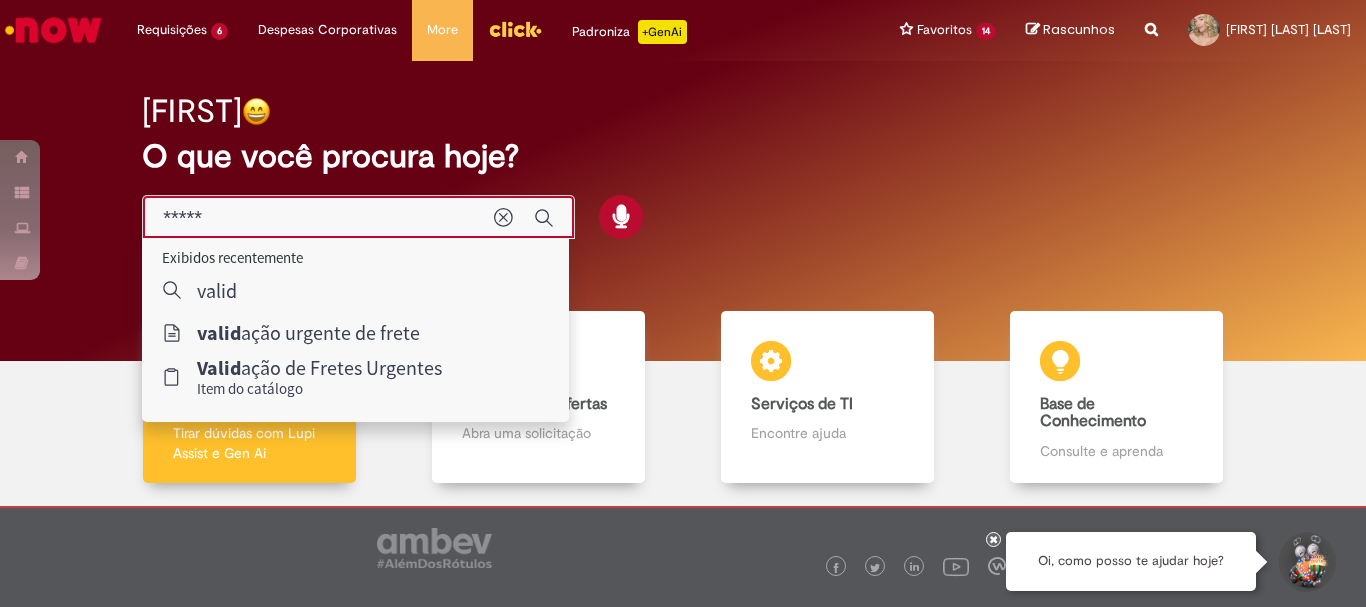 type on "******" 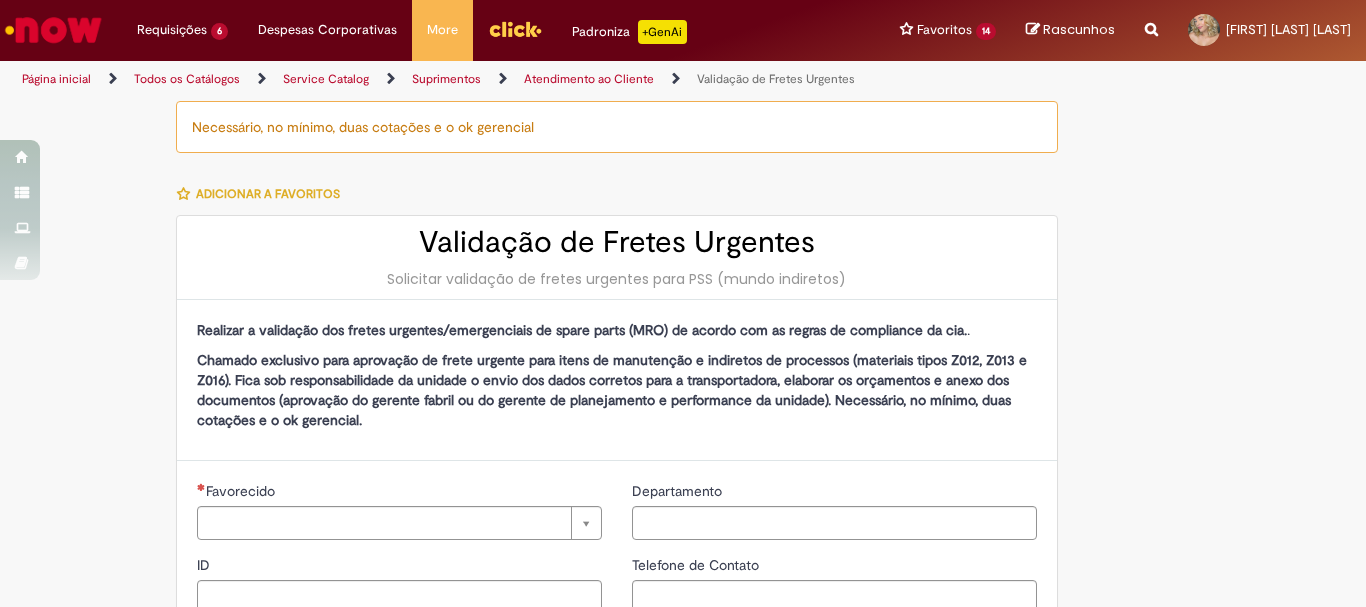 type on "********" 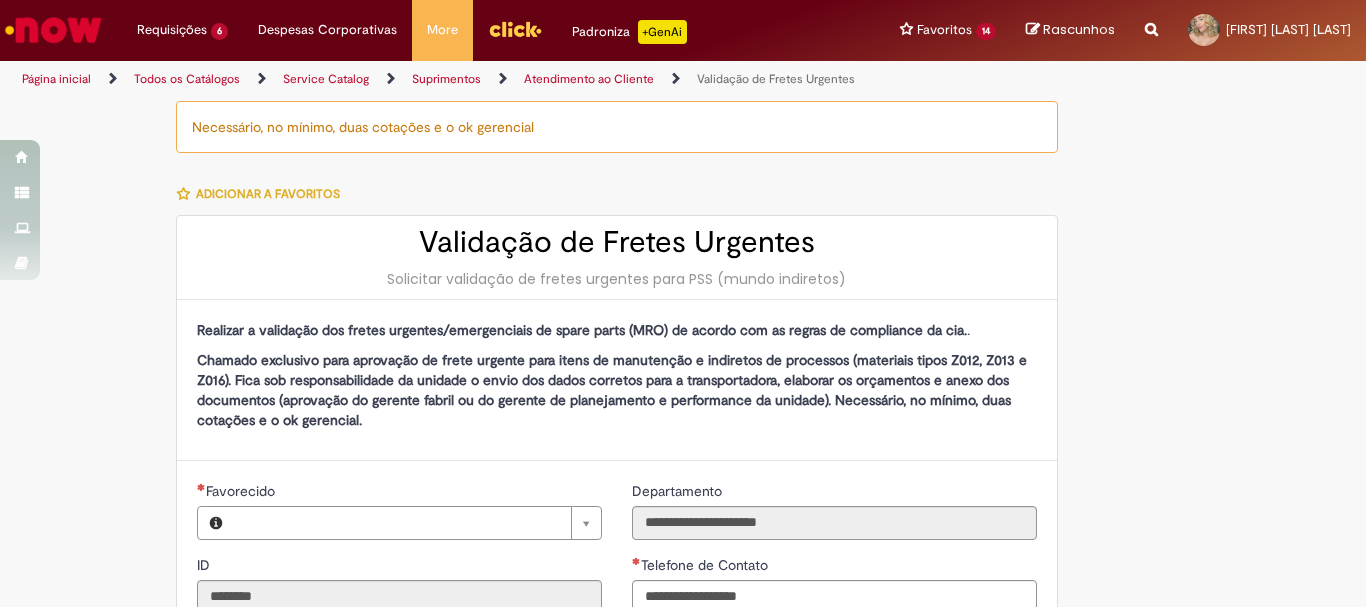 type on "**********" 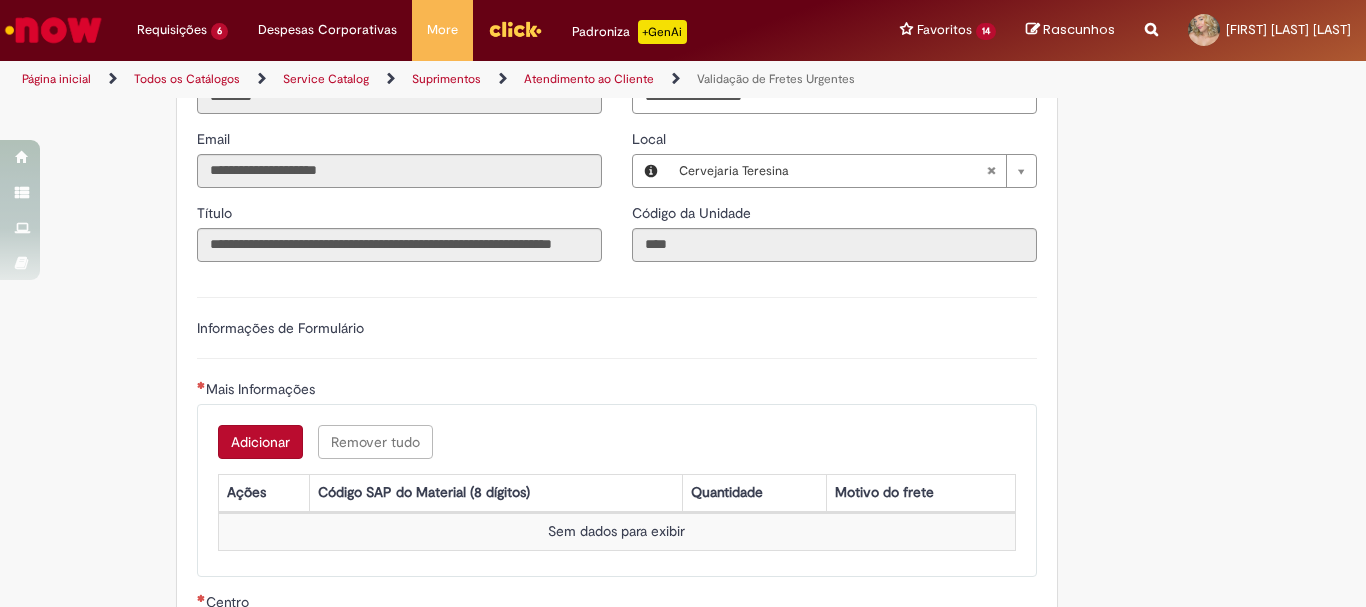 scroll, scrollTop: 600, scrollLeft: 0, axis: vertical 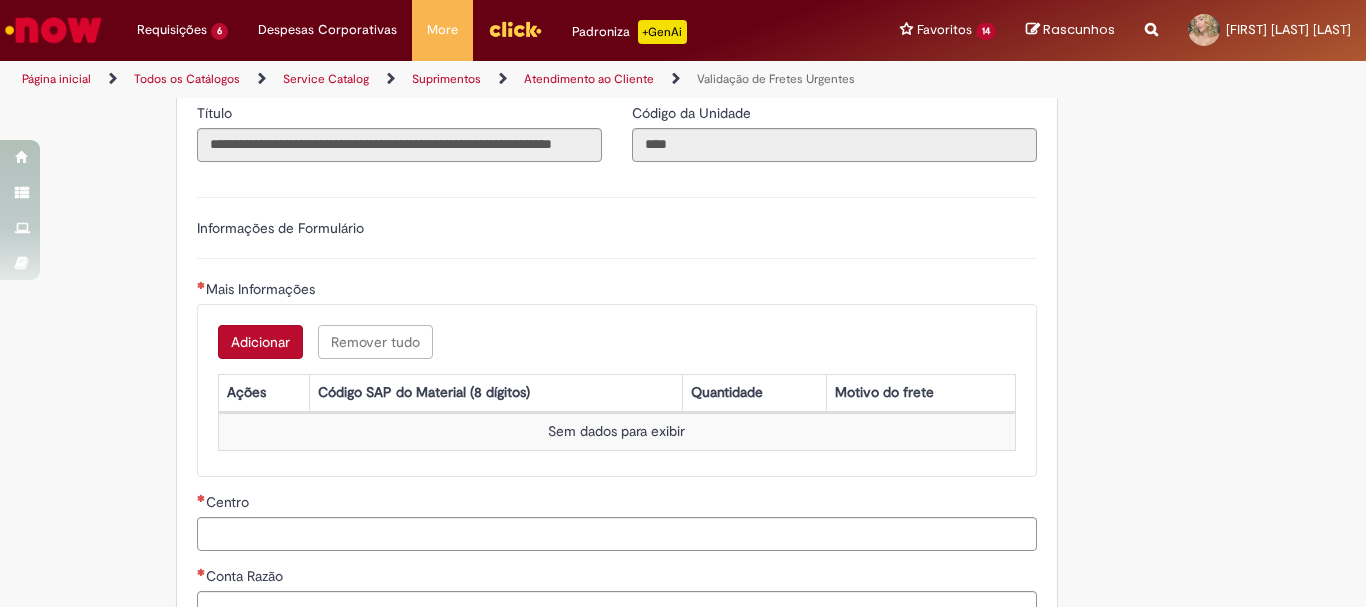 click on "Adicionar" at bounding box center [260, 342] 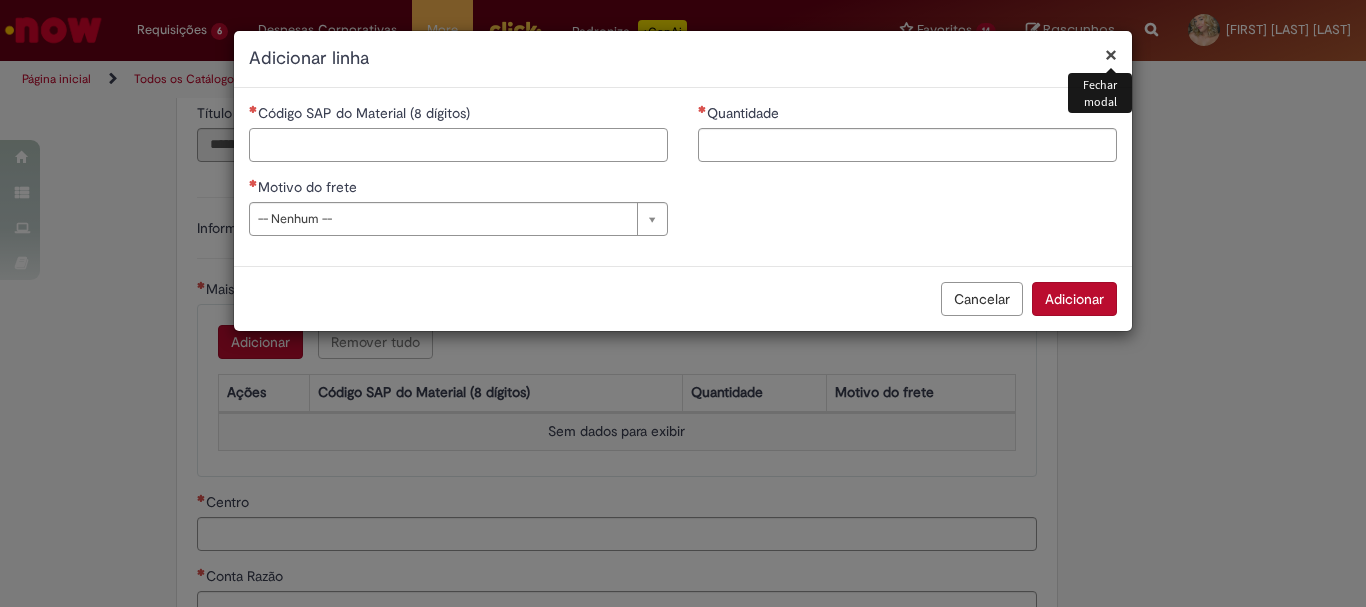click on "Código SAP do Material (8 dígitos)" at bounding box center (458, 145) 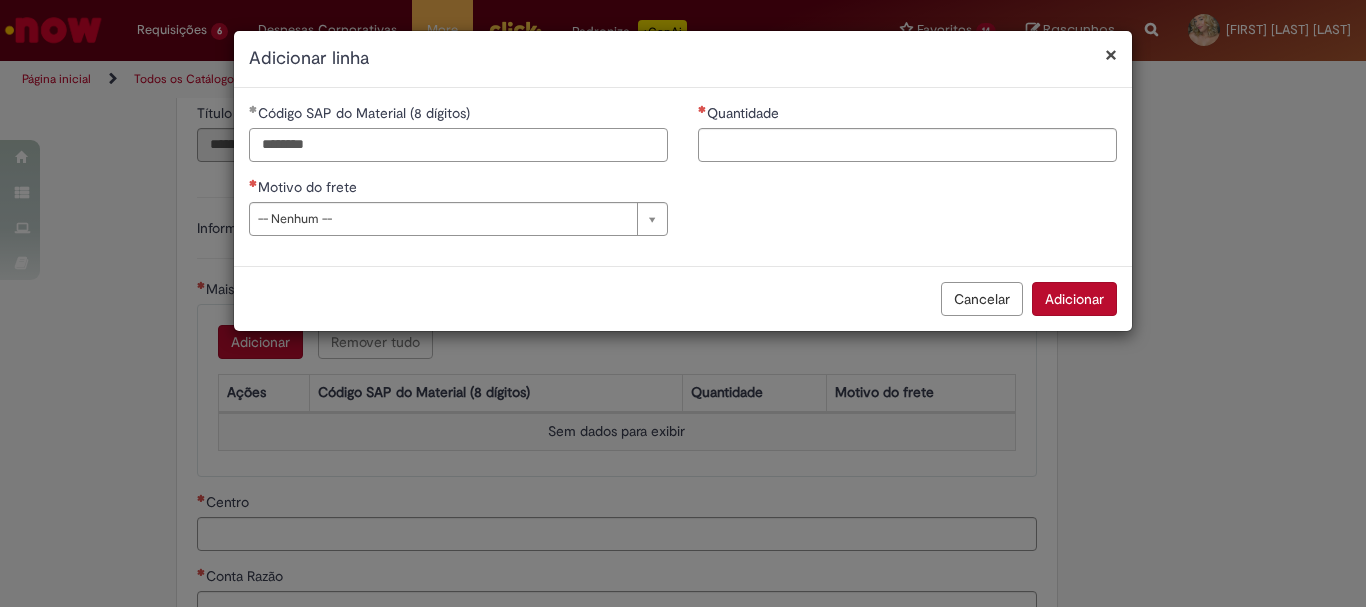 type on "********" 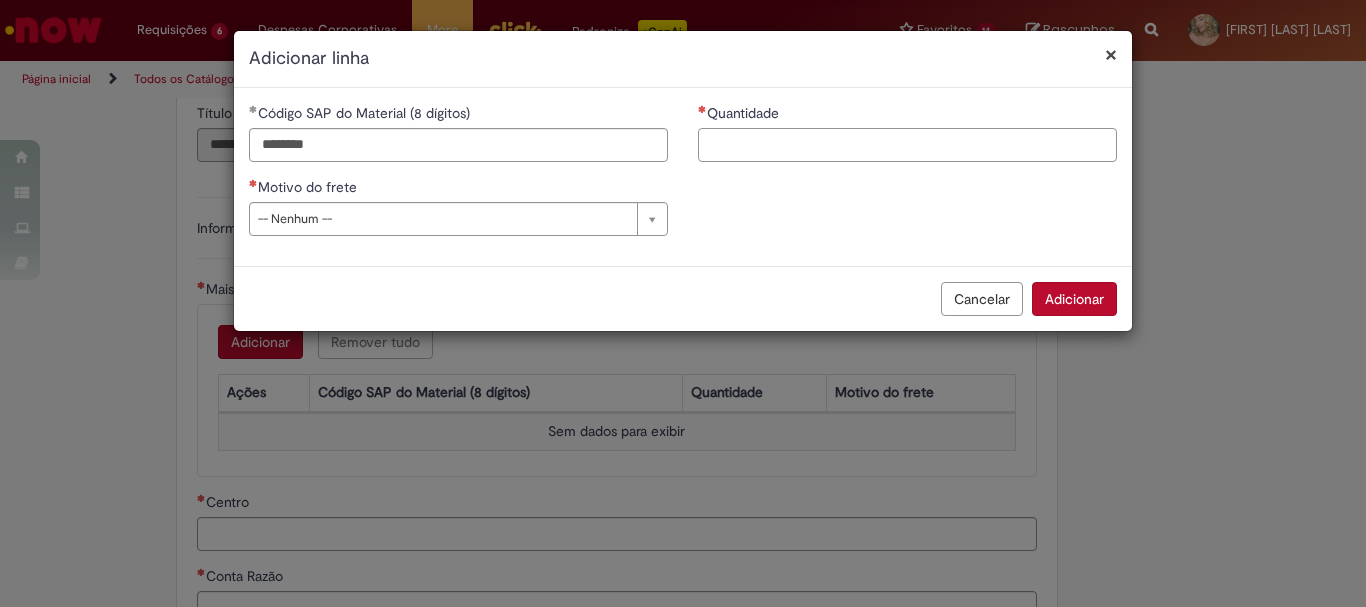 click on "Quantidade" at bounding box center (907, 145) 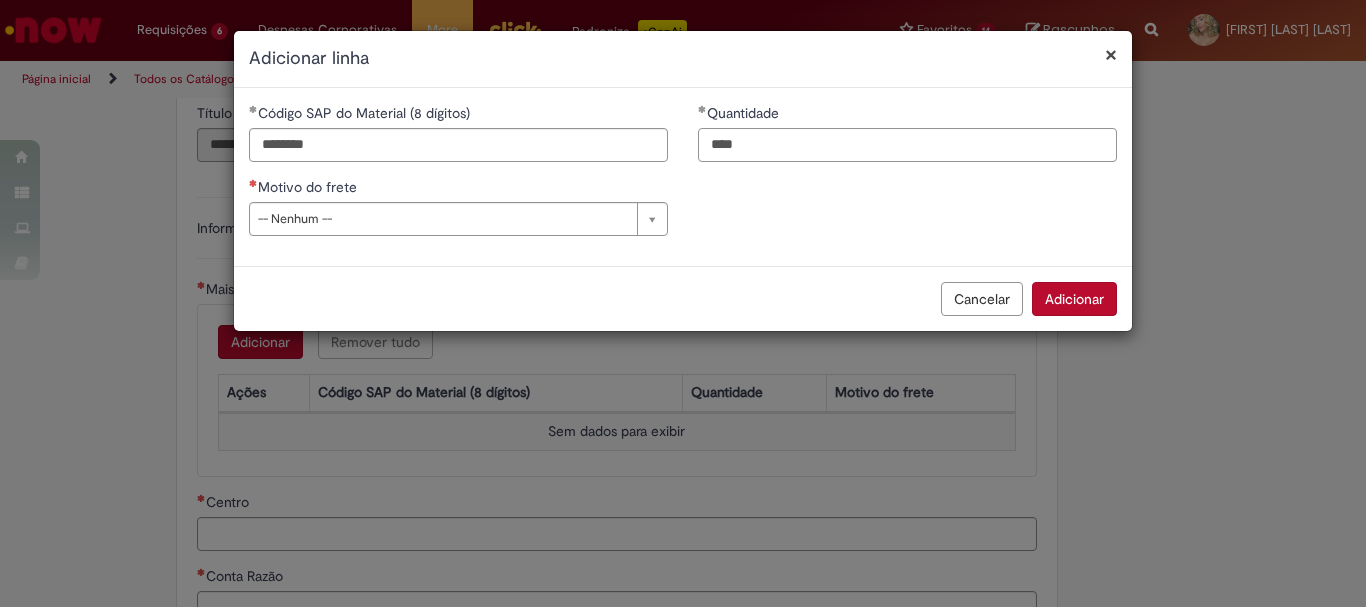 type on "****" 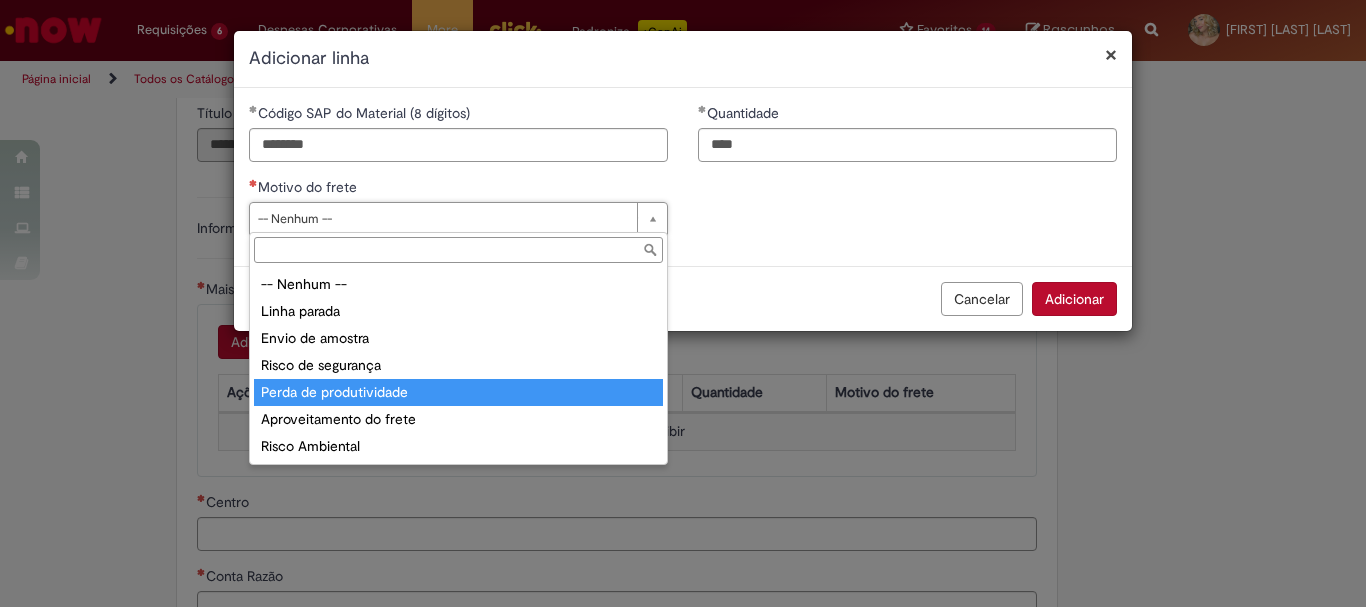 type on "**********" 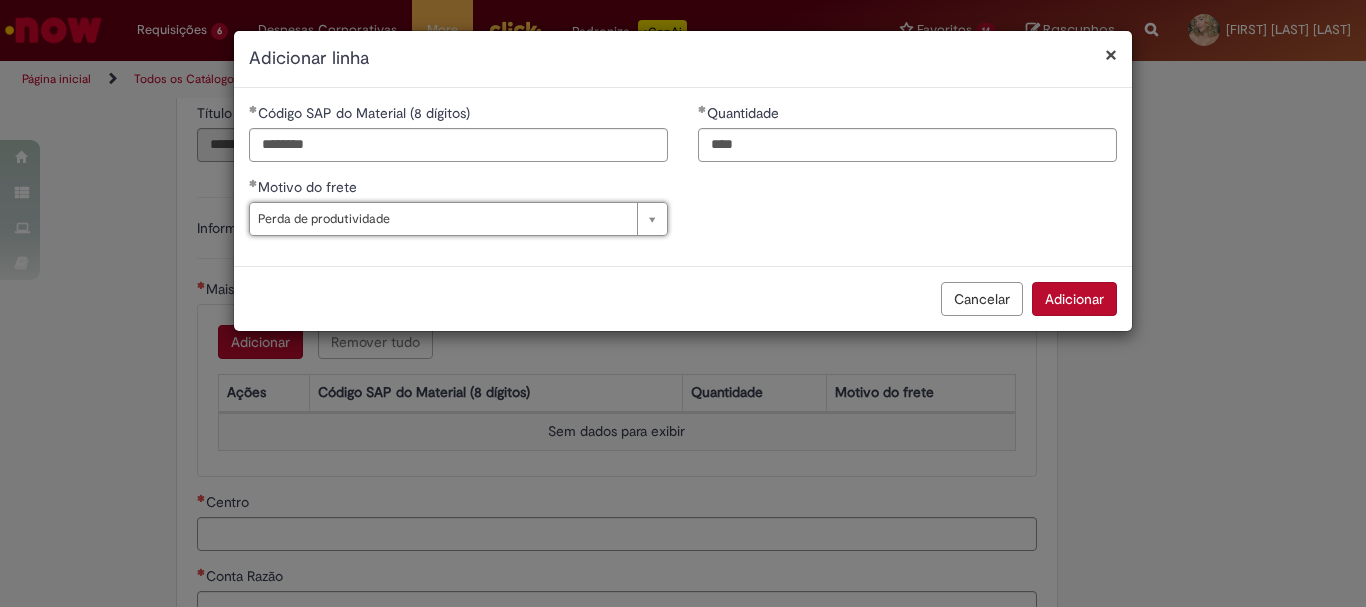 click on "Adicionar" at bounding box center (1074, 299) 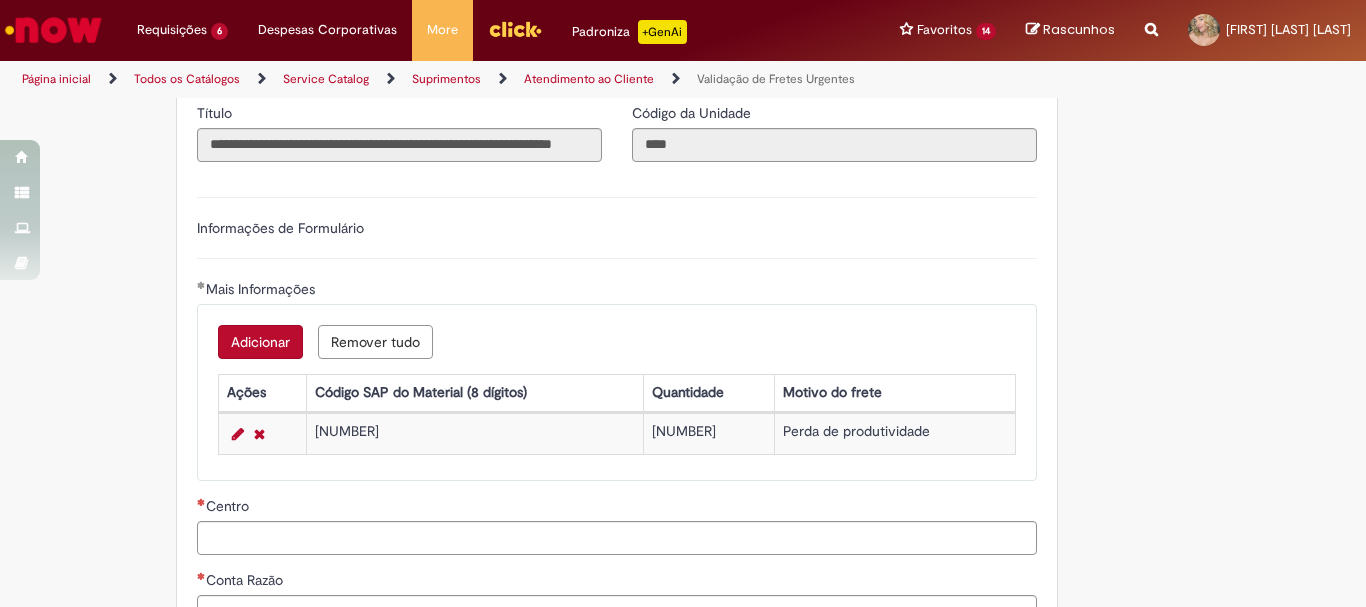 scroll, scrollTop: 800, scrollLeft: 0, axis: vertical 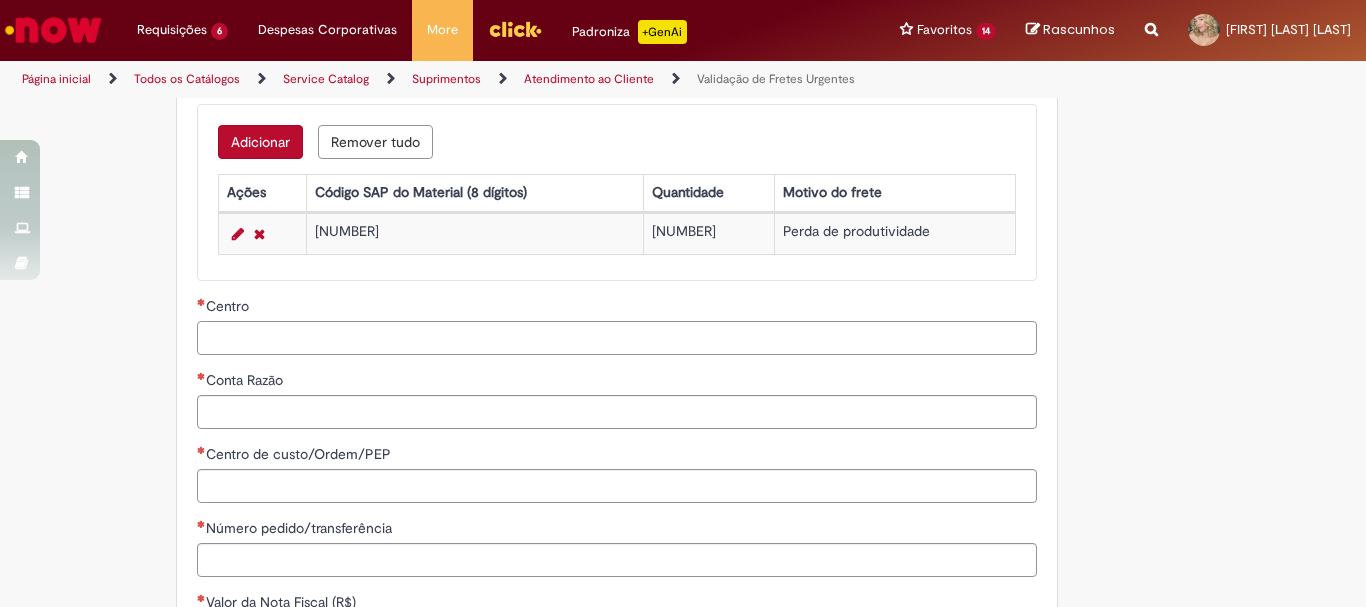 click on "Centro" at bounding box center [617, 338] 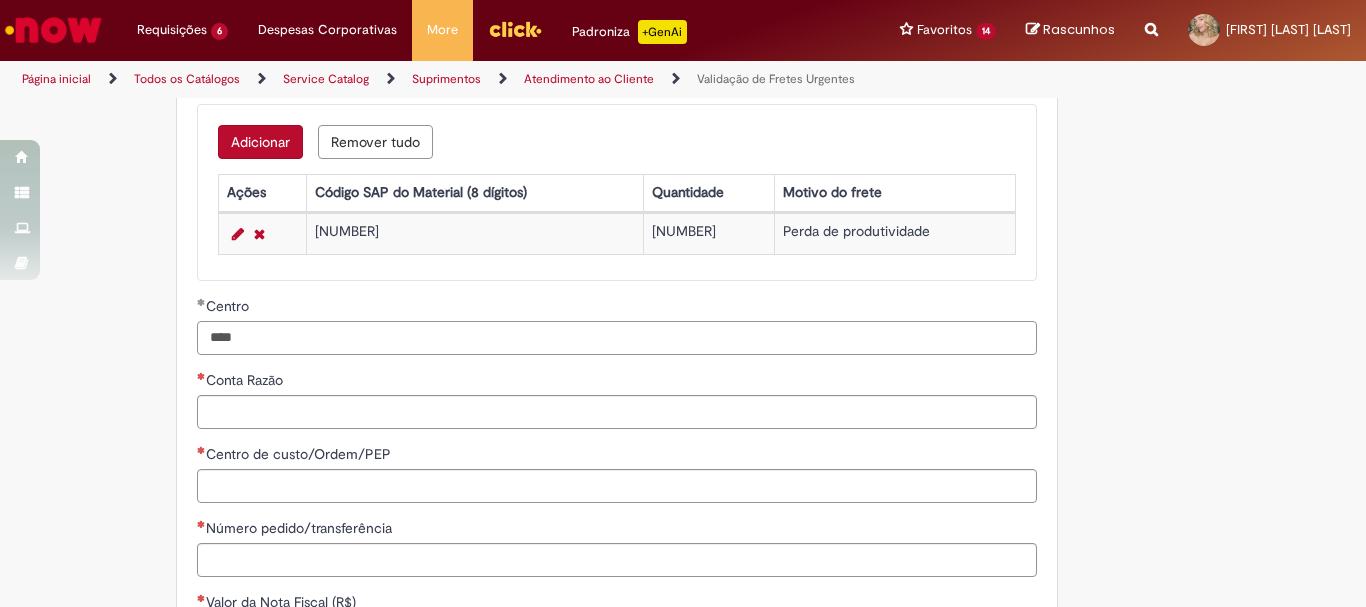 type on "****" 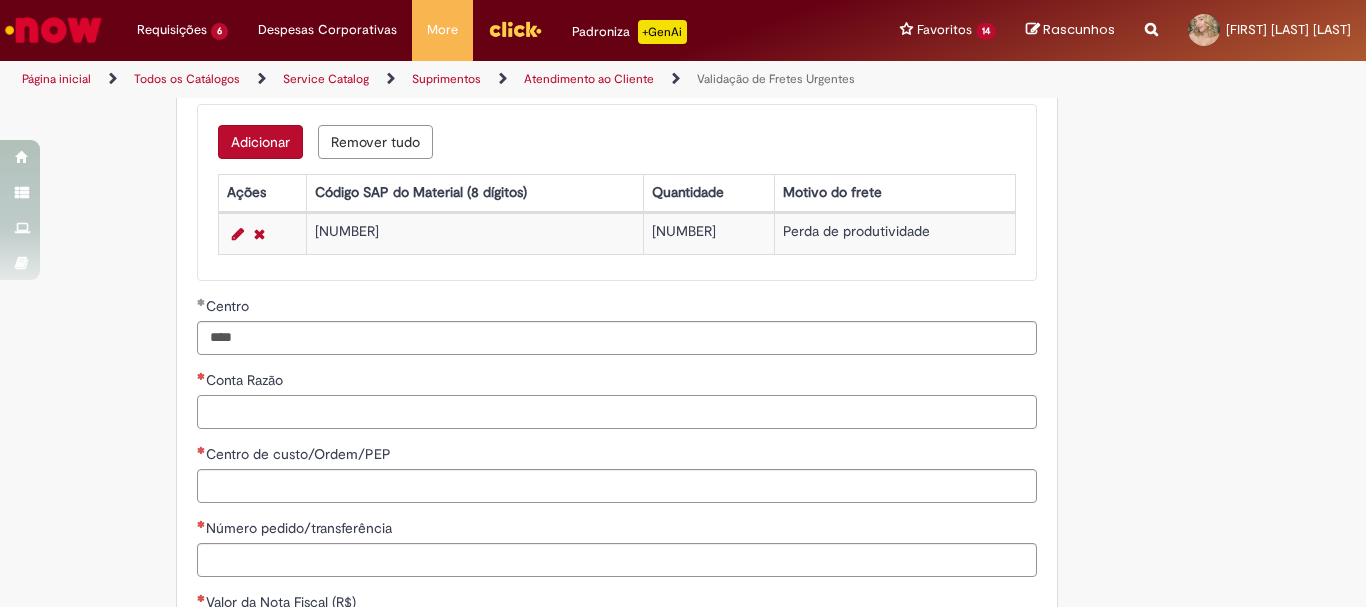 click on "Conta Razão" at bounding box center [617, 412] 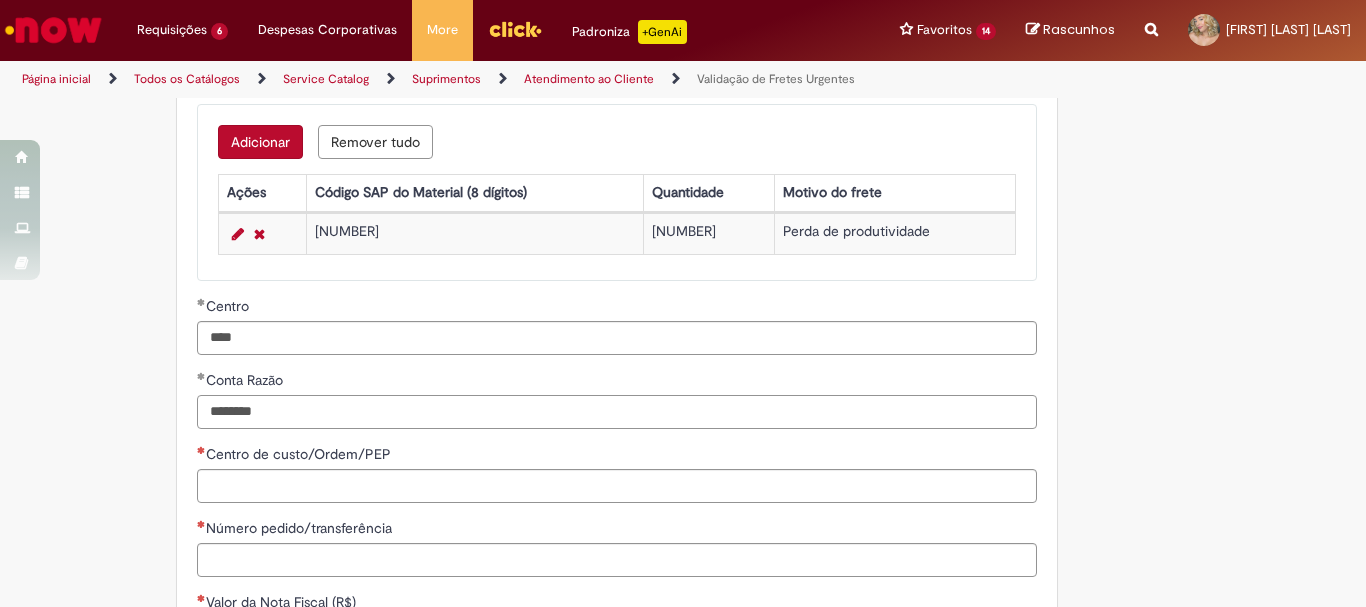 type on "********" 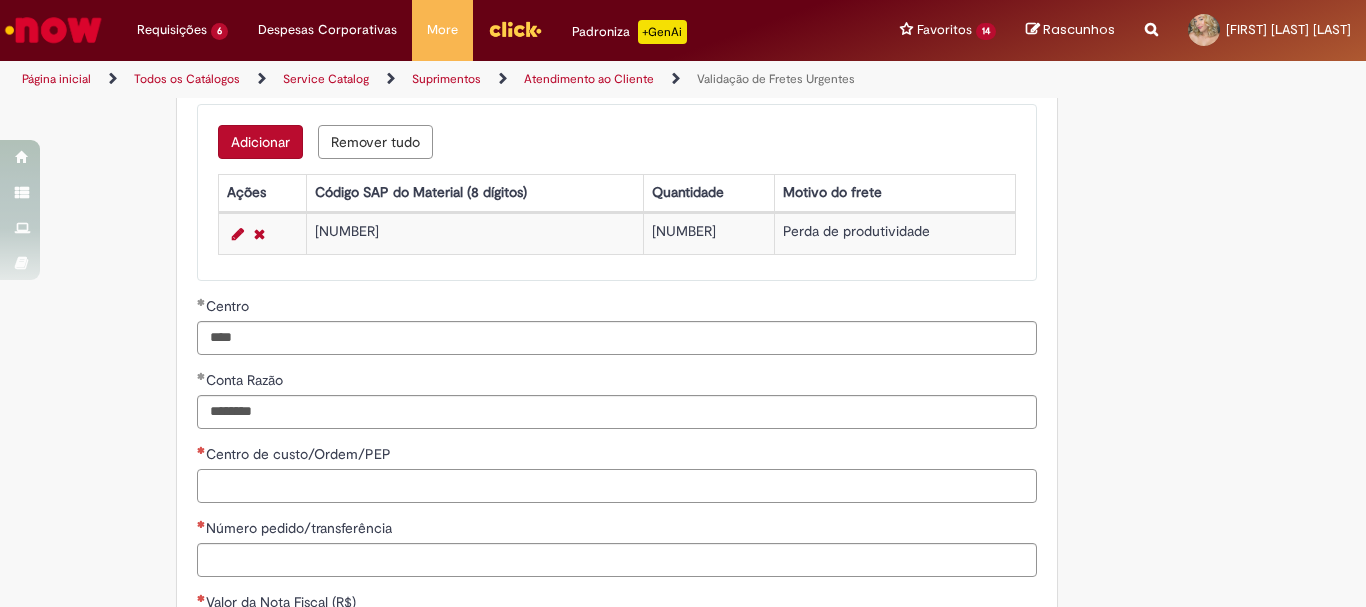 click on "Centro de custo/Ordem/PEP" at bounding box center [617, 486] 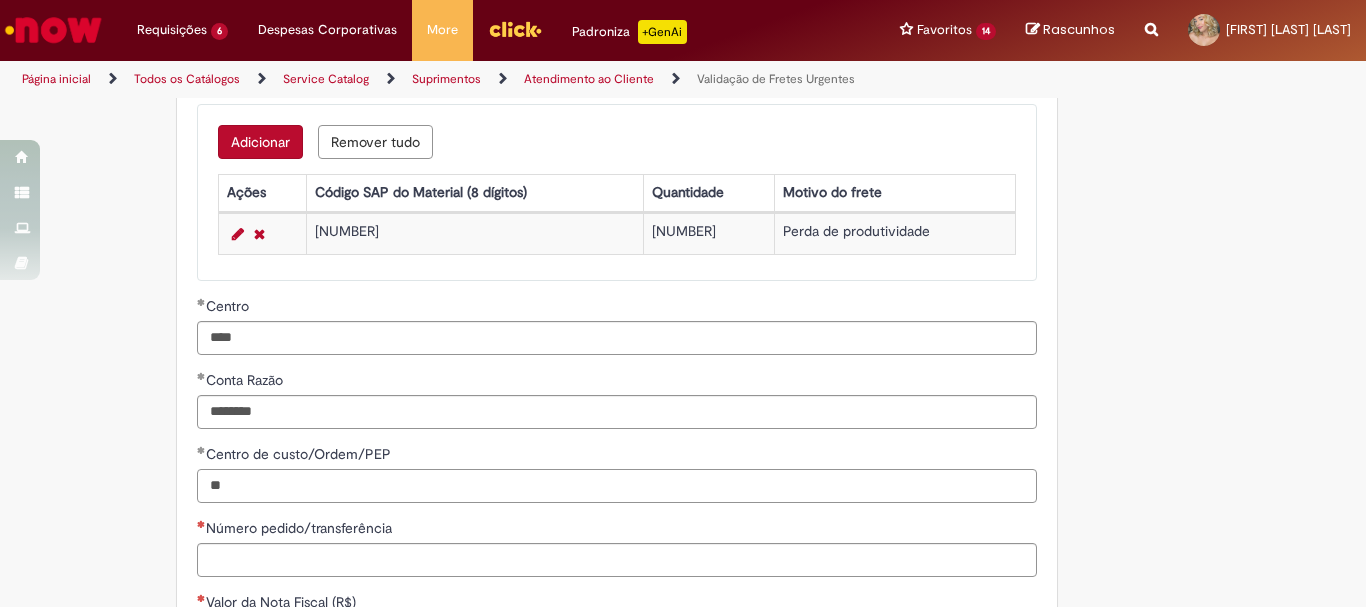 type on "*" 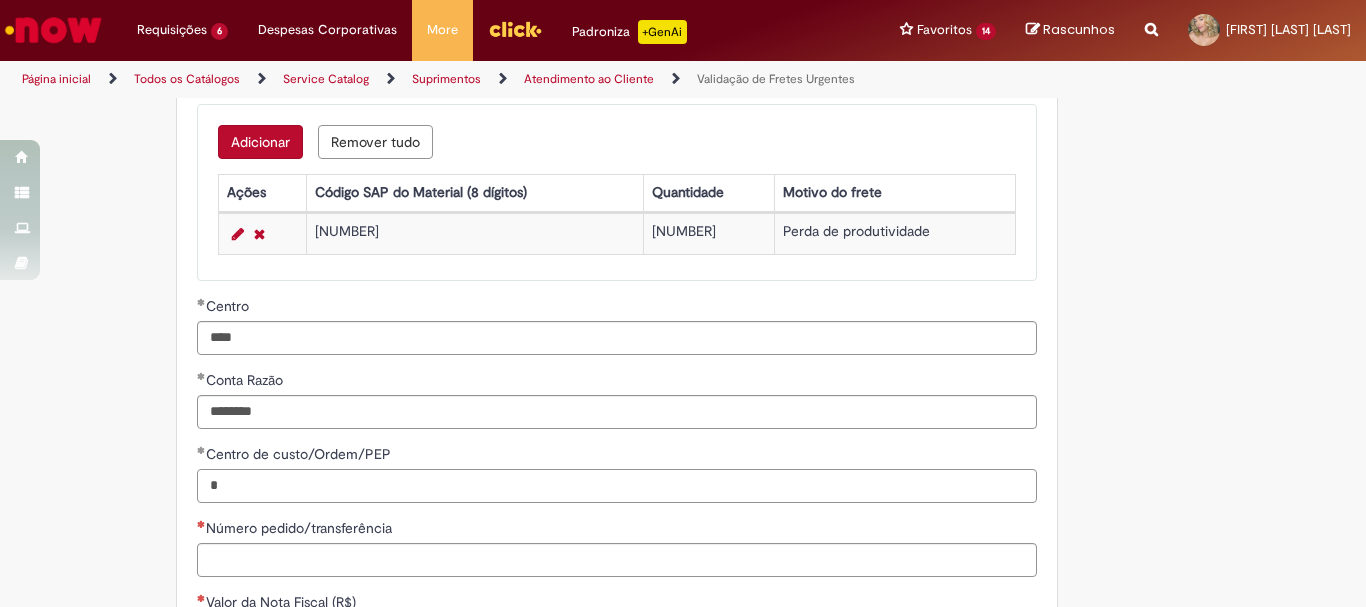 type 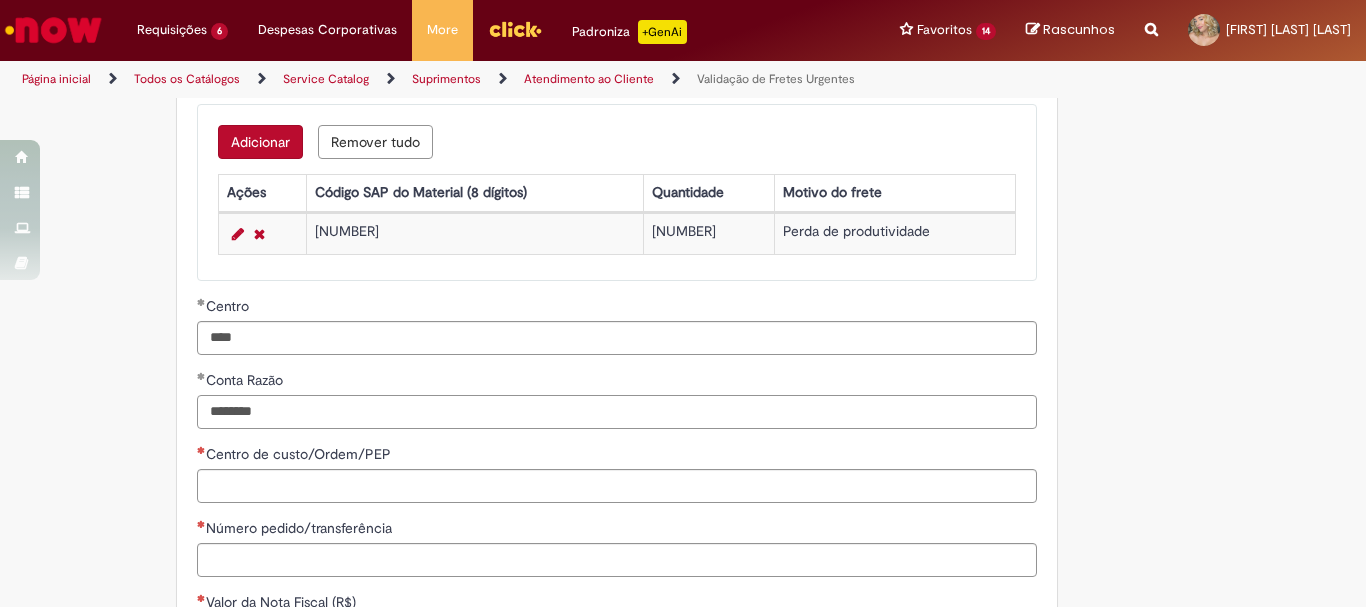 drag, startPoint x: 310, startPoint y: 425, endPoint x: 201, endPoint y: 415, distance: 109.457756 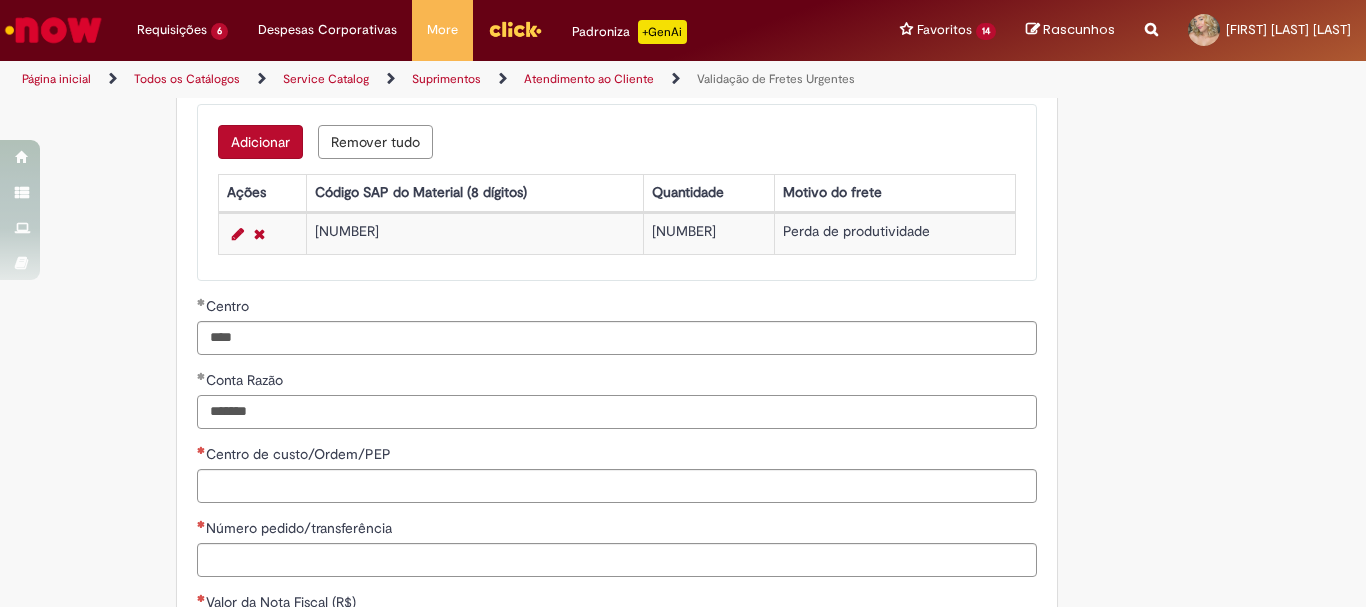 type on "********" 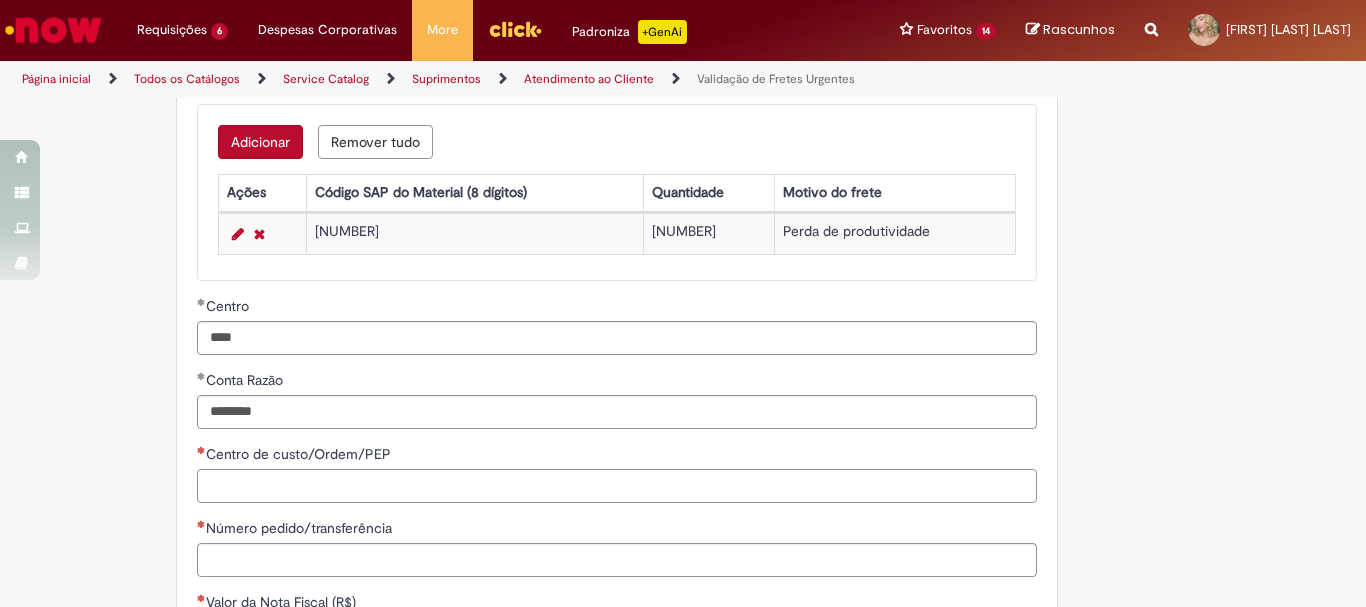 click on "Centro de custo/Ordem/PEP" at bounding box center (617, 486) 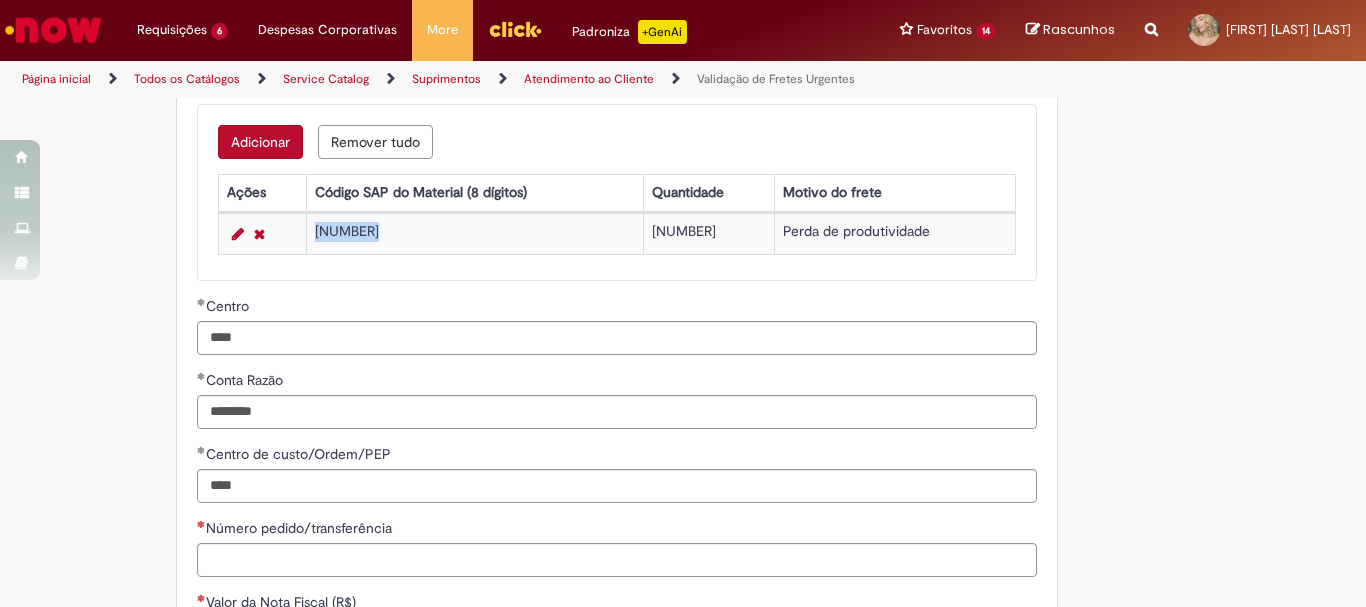 drag, startPoint x: 411, startPoint y: 227, endPoint x: 307, endPoint y: 230, distance: 104.04326 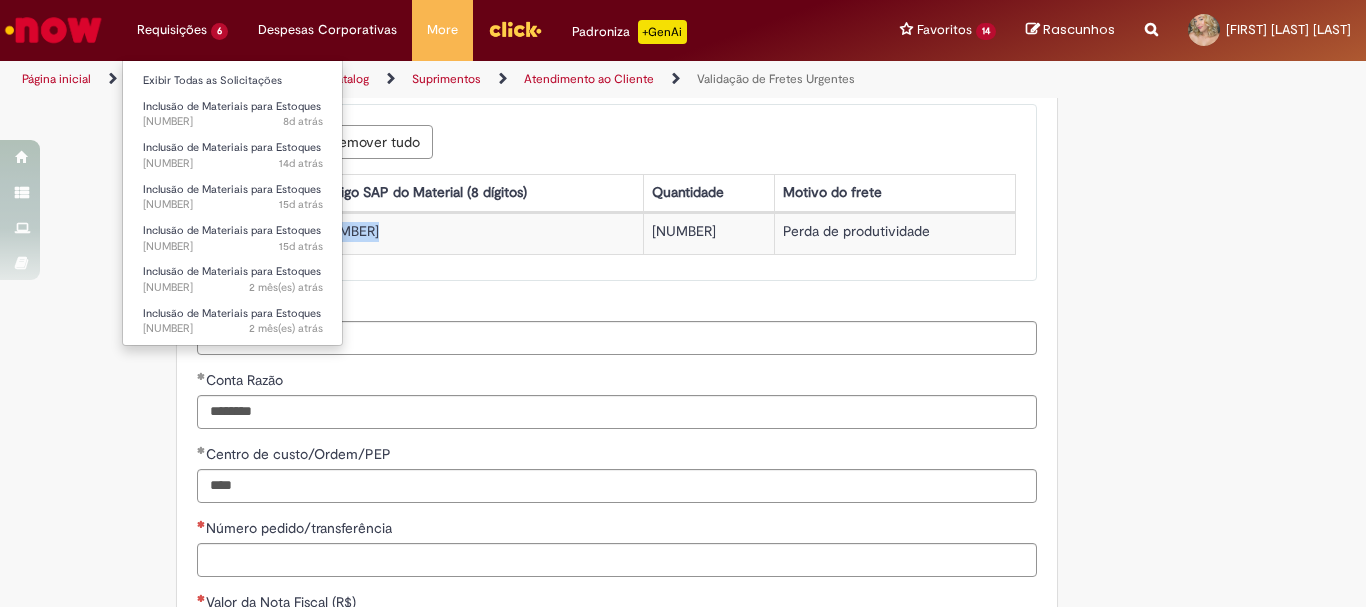 copy on "[NUMBER]" 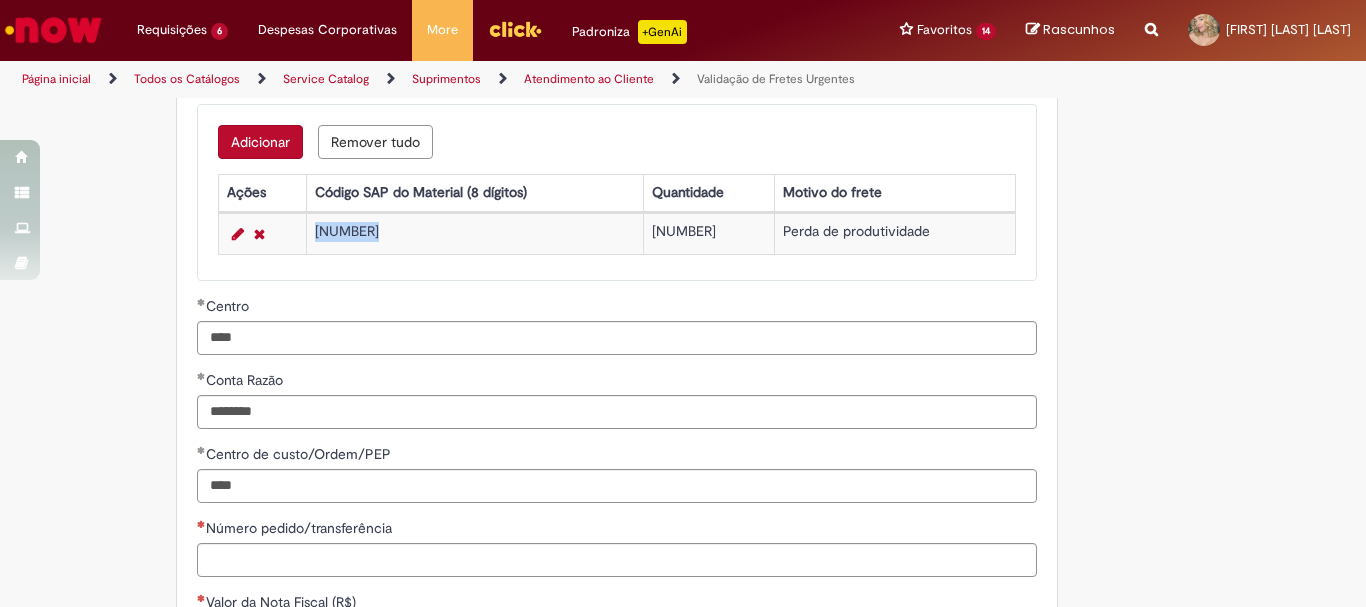 scroll, scrollTop: 1000, scrollLeft: 0, axis: vertical 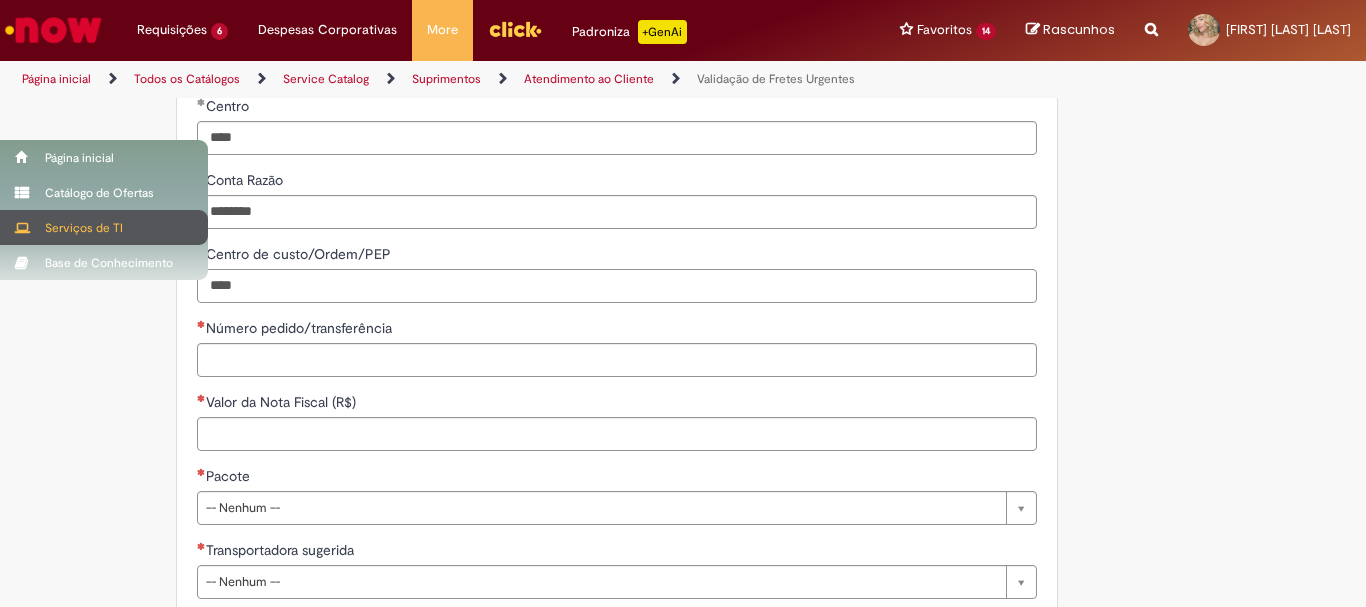 drag, startPoint x: 312, startPoint y: 275, endPoint x: 38, endPoint y: 238, distance: 276.48688 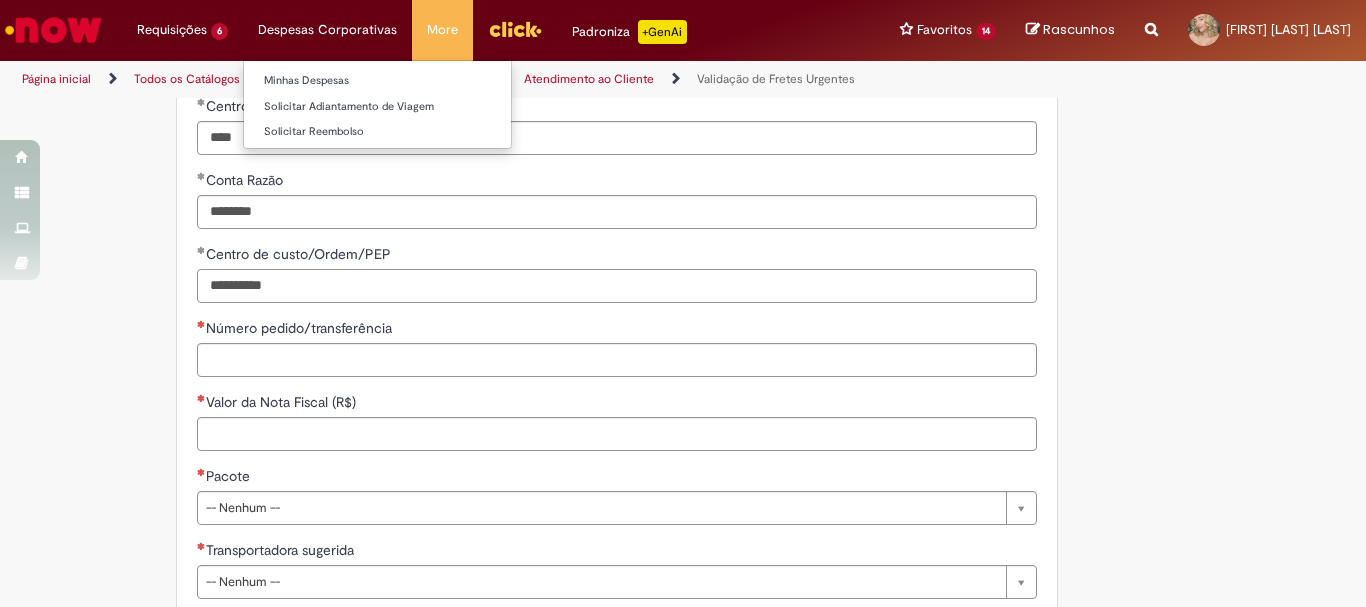 type on "**********" 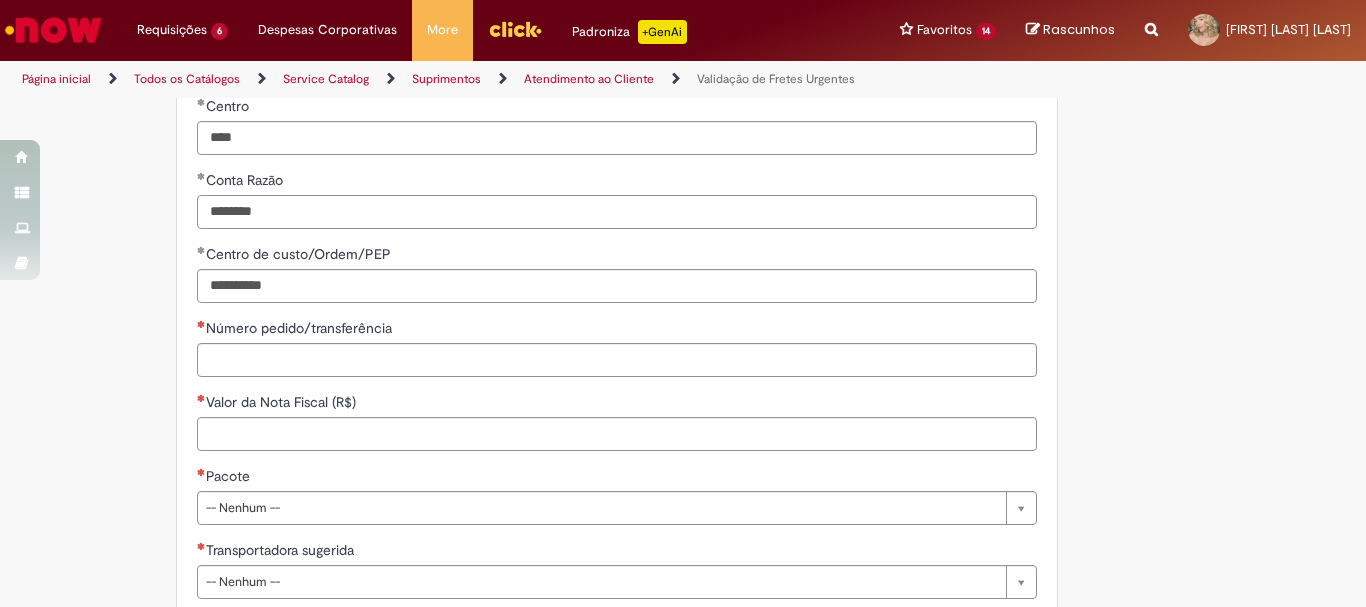 drag, startPoint x: 299, startPoint y: 213, endPoint x: 242, endPoint y: 206, distance: 57.428215 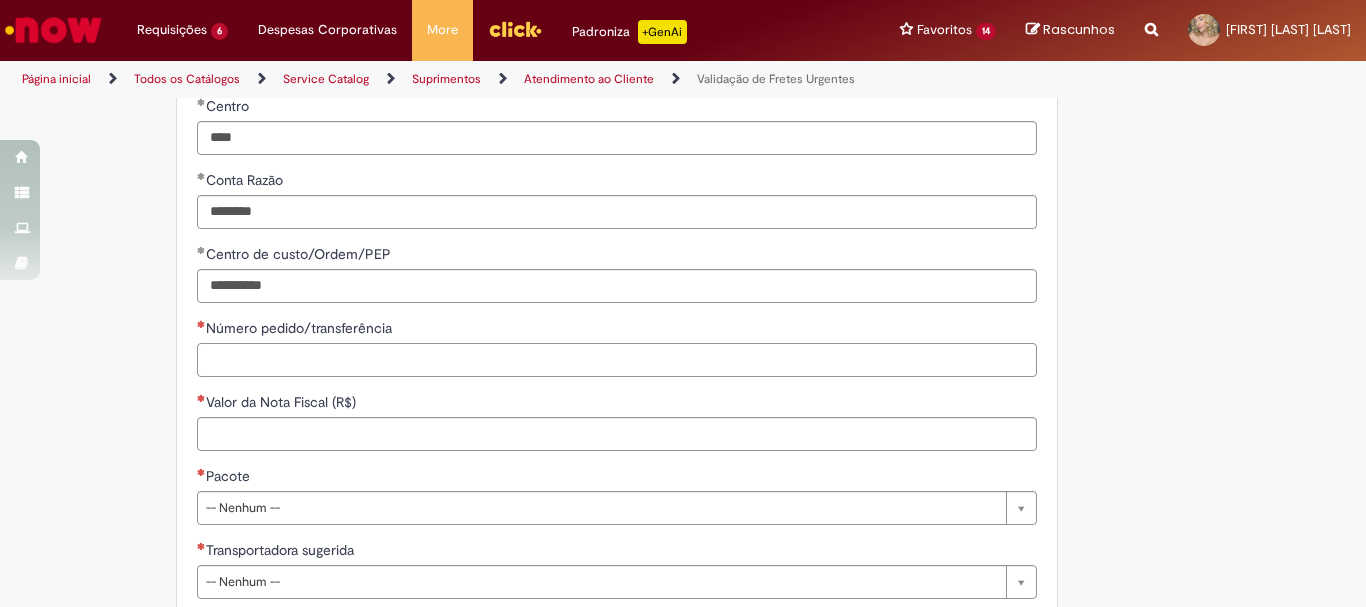 click on "Número pedido/transferência" at bounding box center (617, 360) 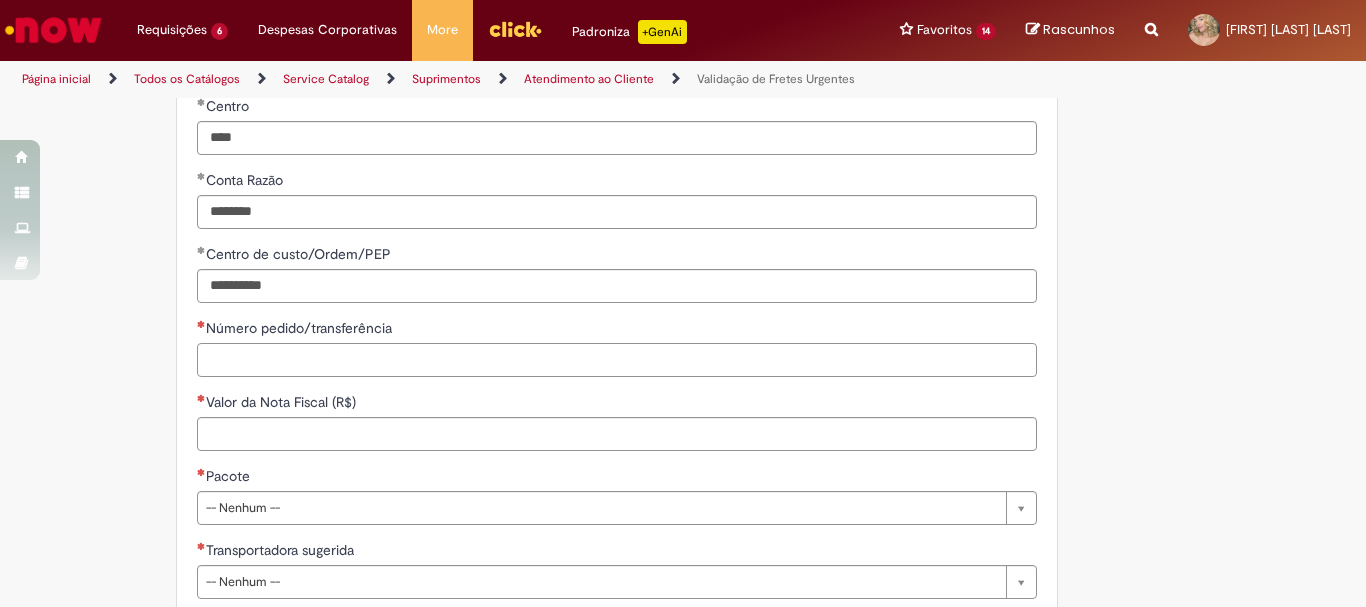 paste on "**********" 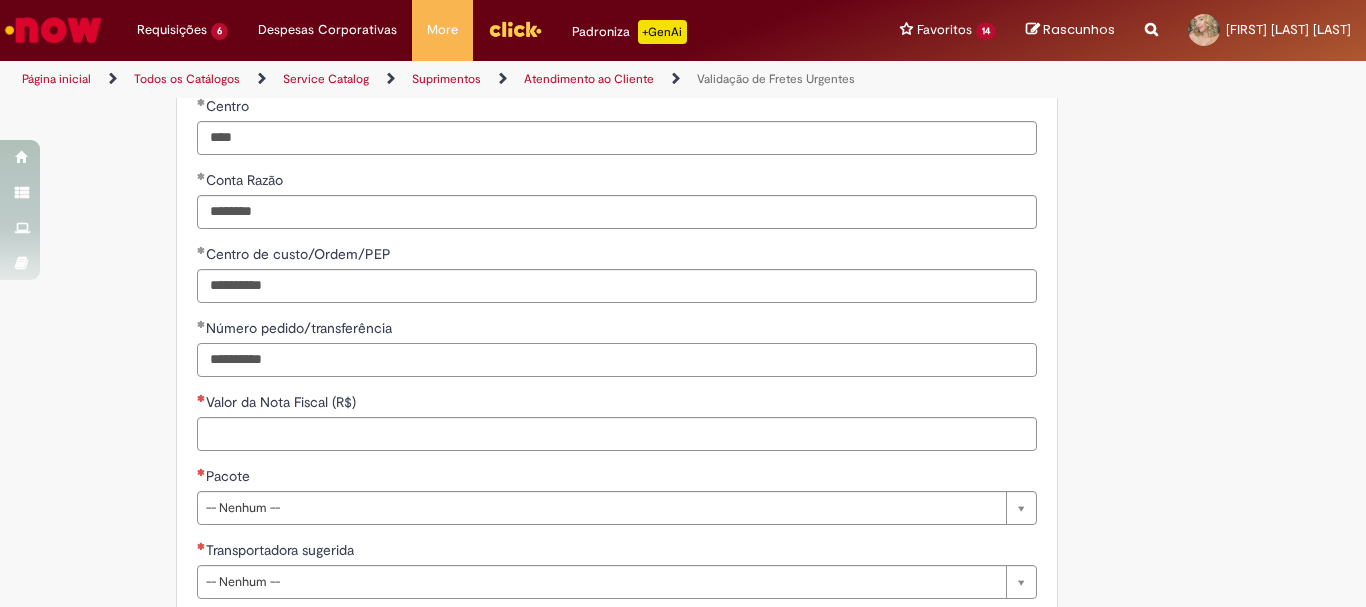 type on "**********" 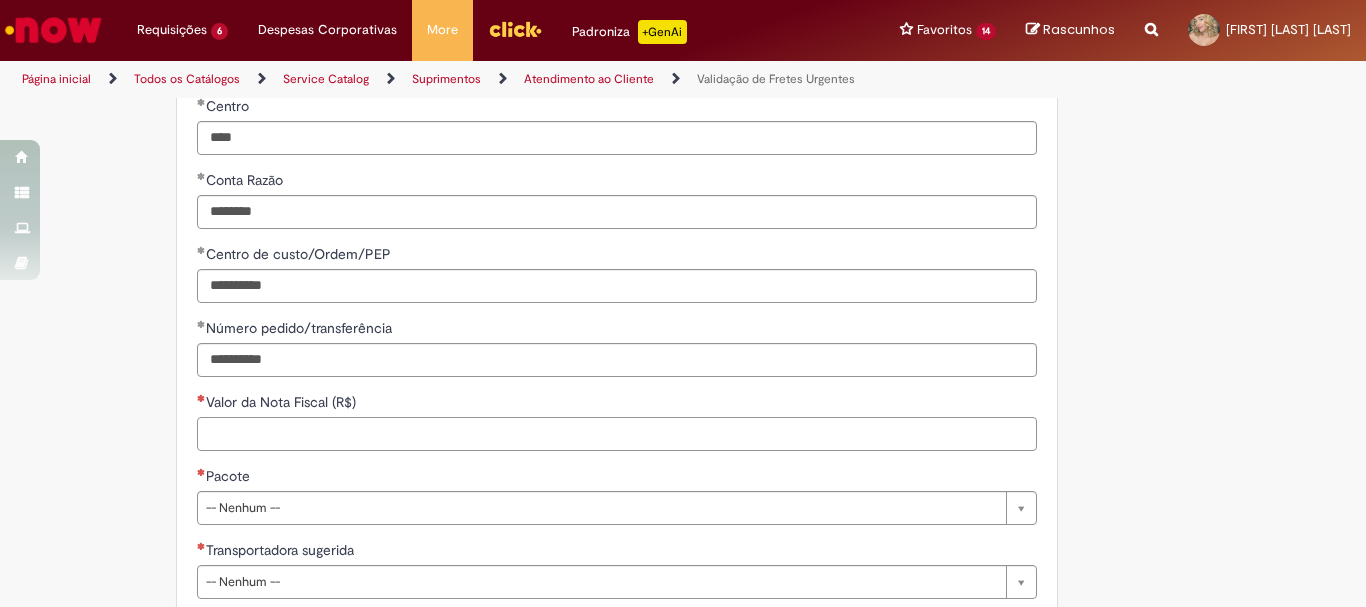 click on "Valor da Nota Fiscal (R$)" at bounding box center [617, 434] 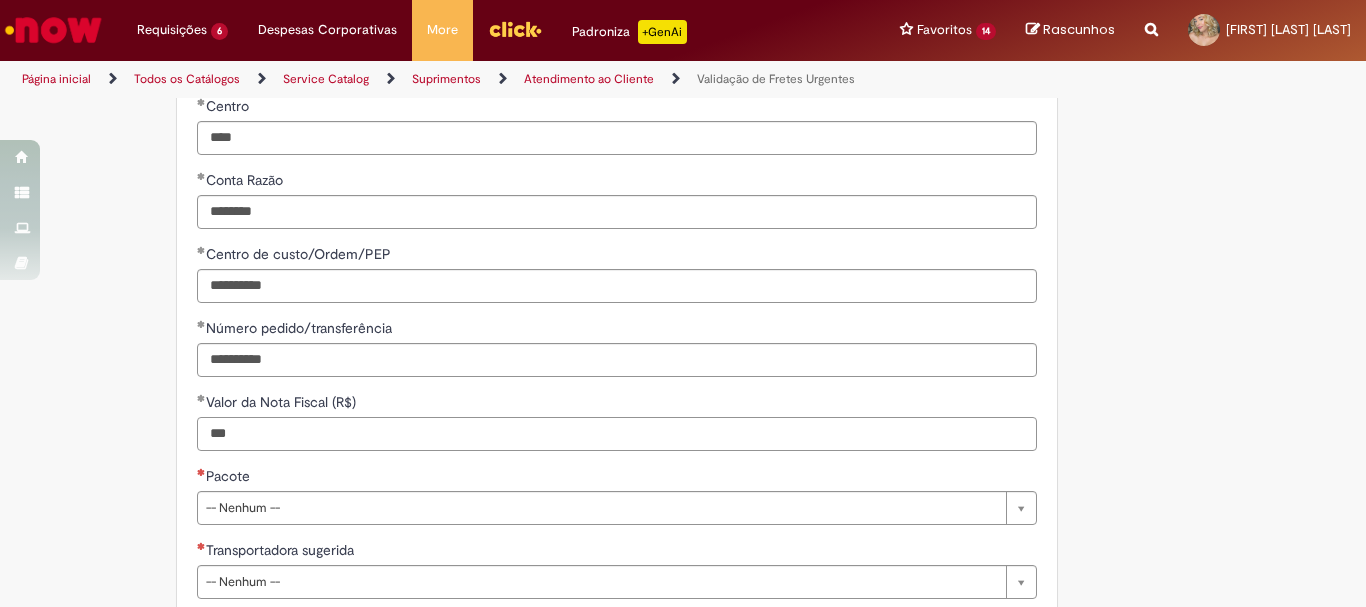 scroll, scrollTop: 1100, scrollLeft: 0, axis: vertical 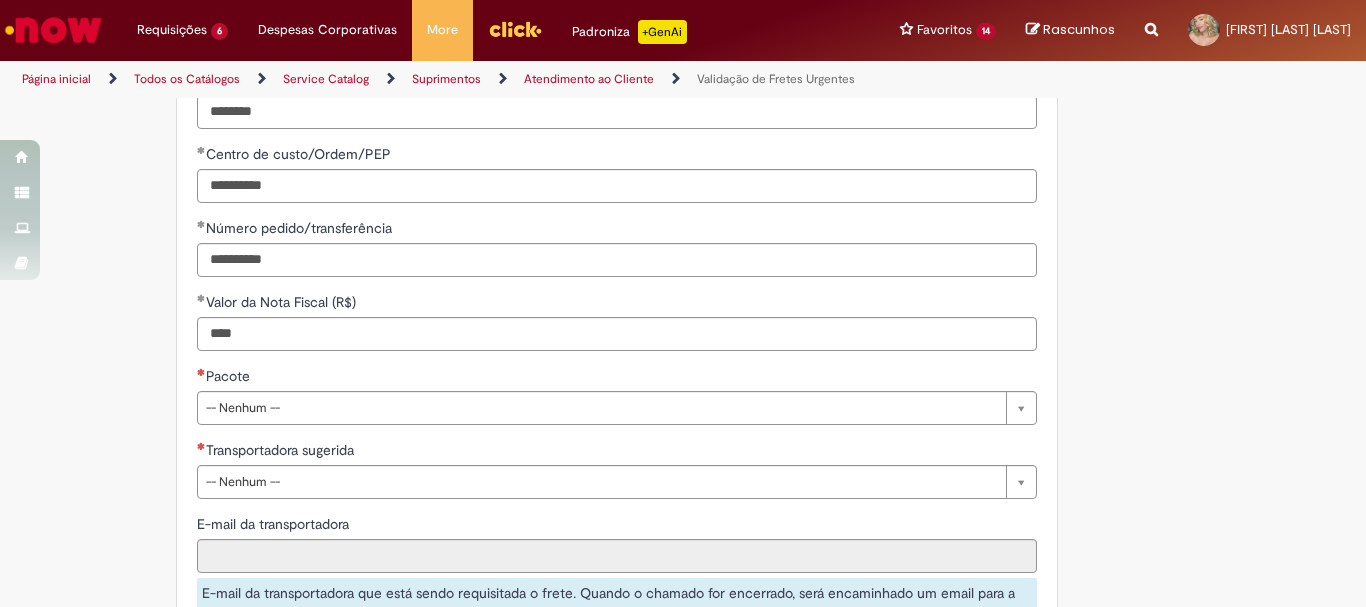 type on "**********" 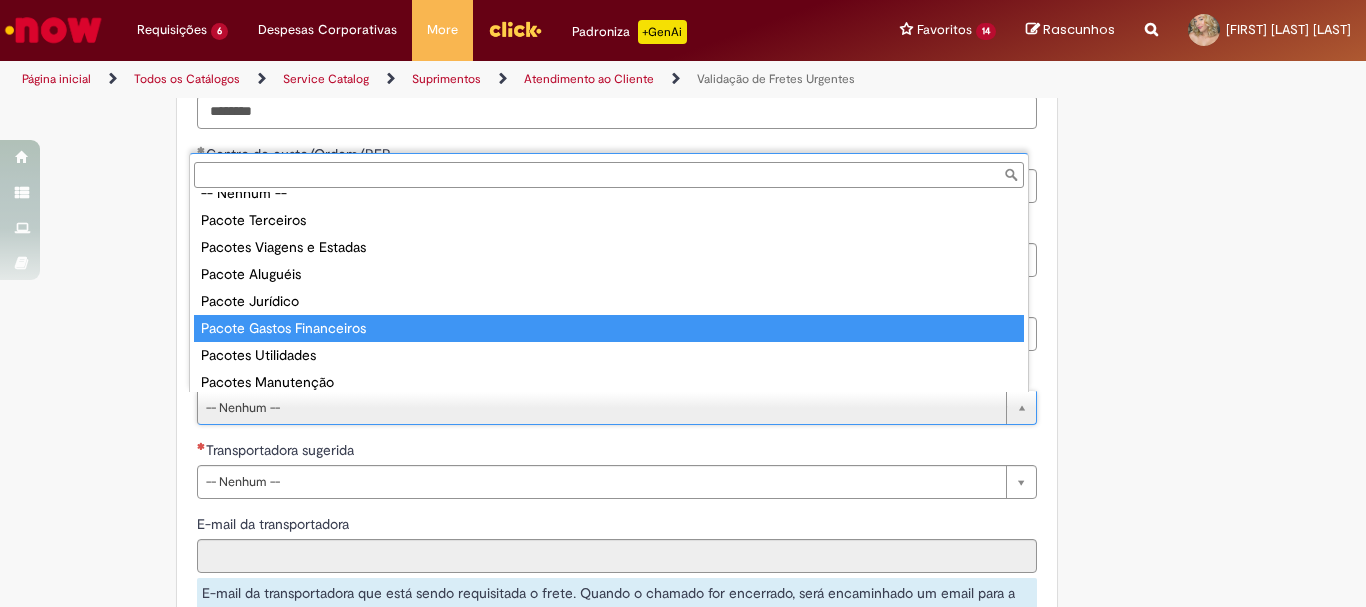 scroll, scrollTop: 105, scrollLeft: 0, axis: vertical 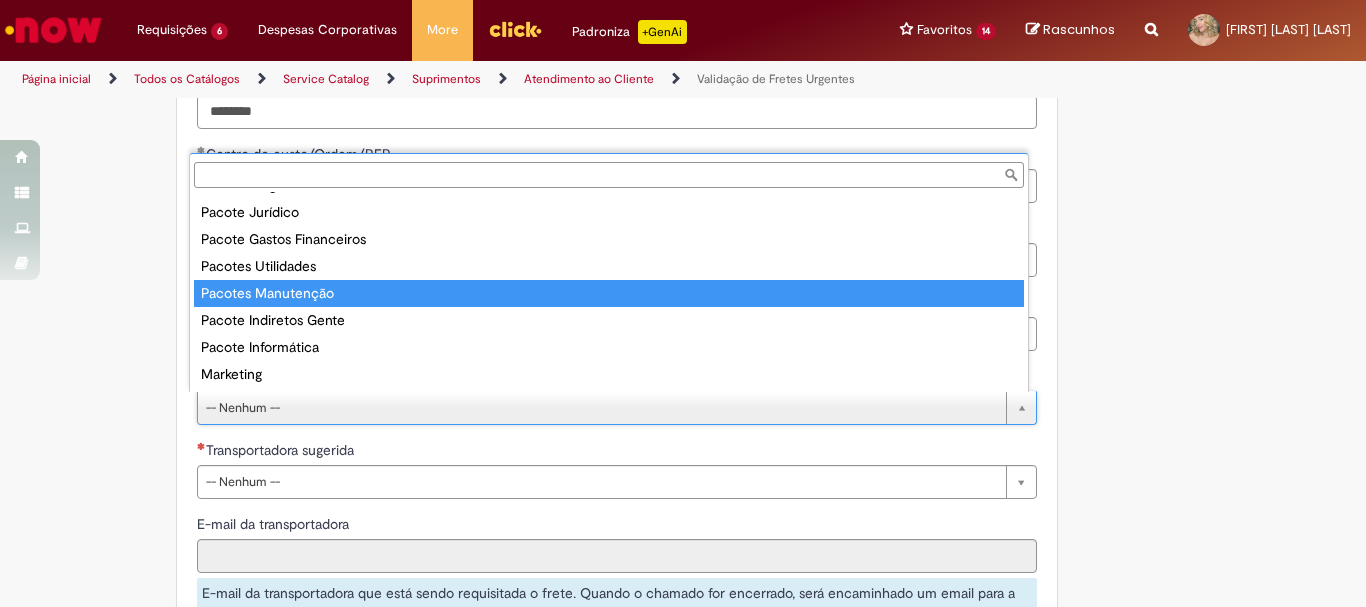 type on "**********" 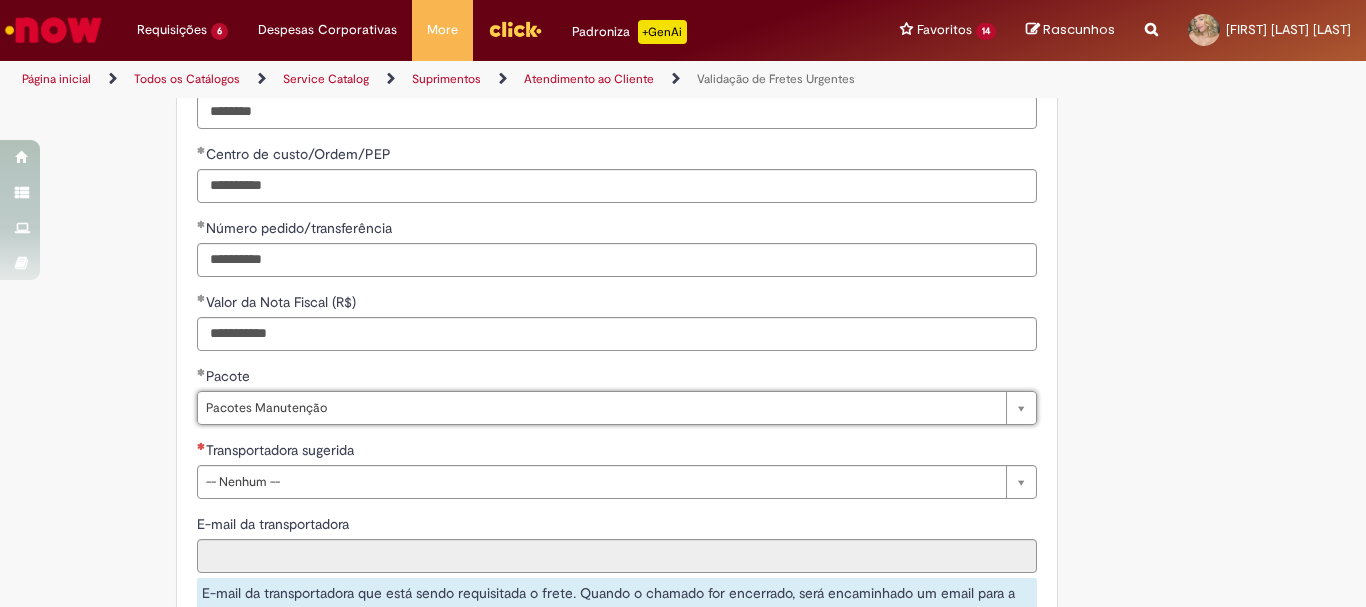 scroll, scrollTop: 1300, scrollLeft: 0, axis: vertical 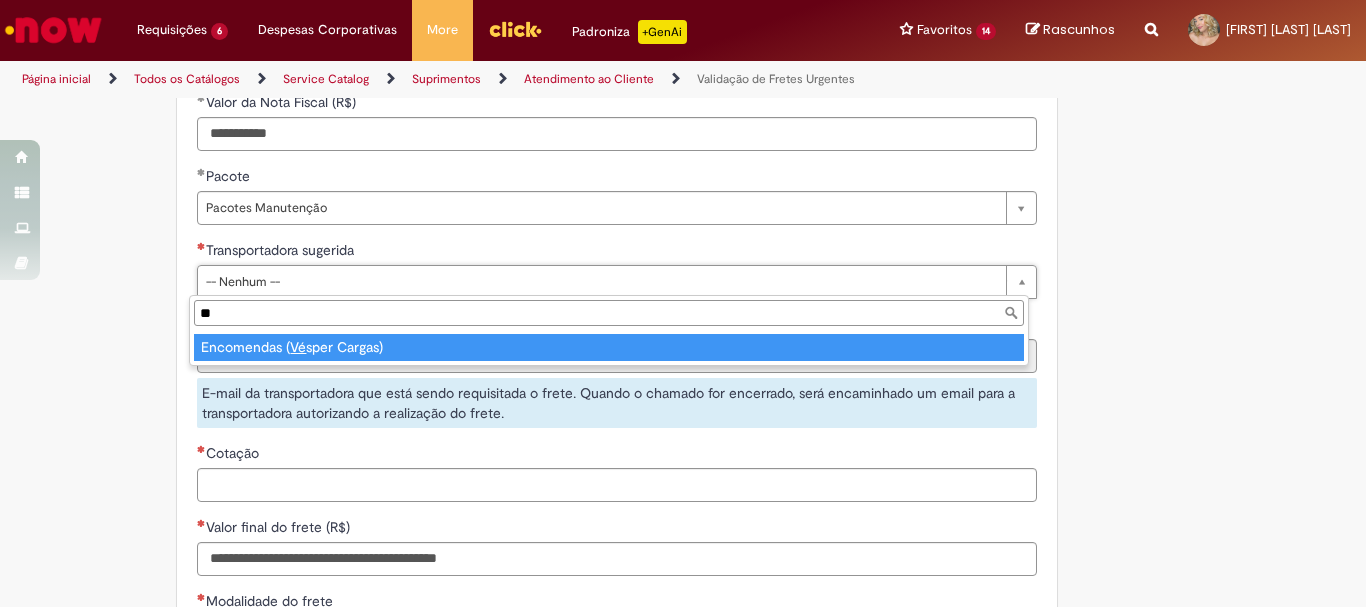 type on "**" 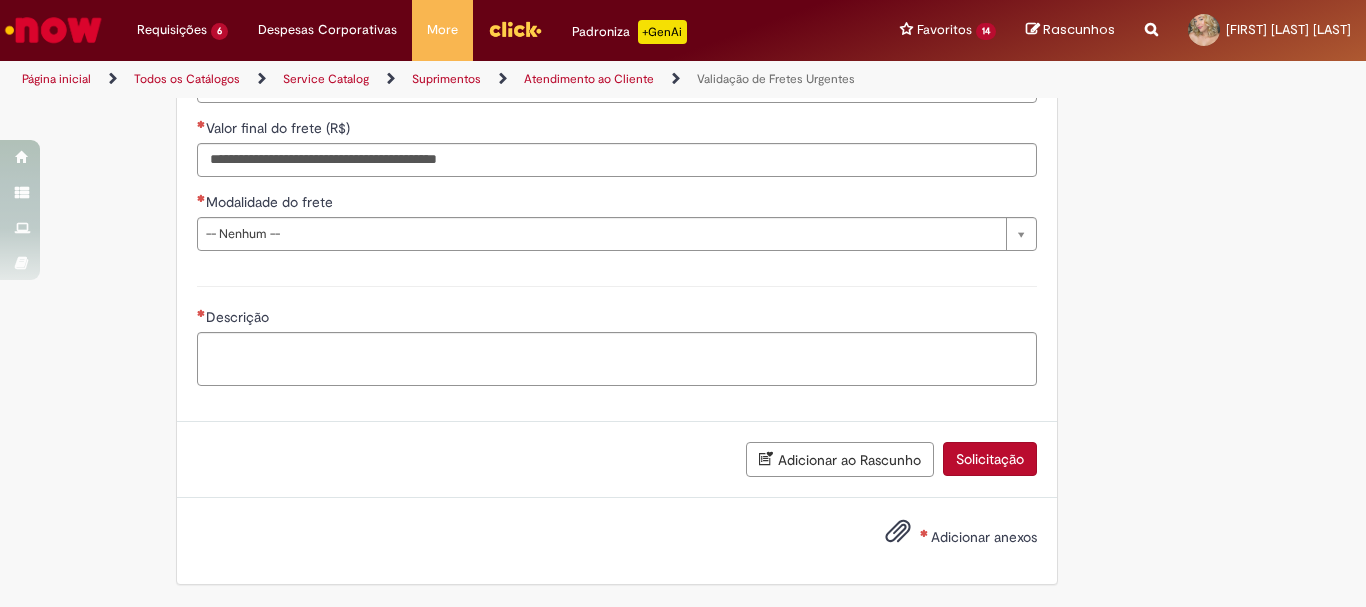 scroll, scrollTop: 1599, scrollLeft: 0, axis: vertical 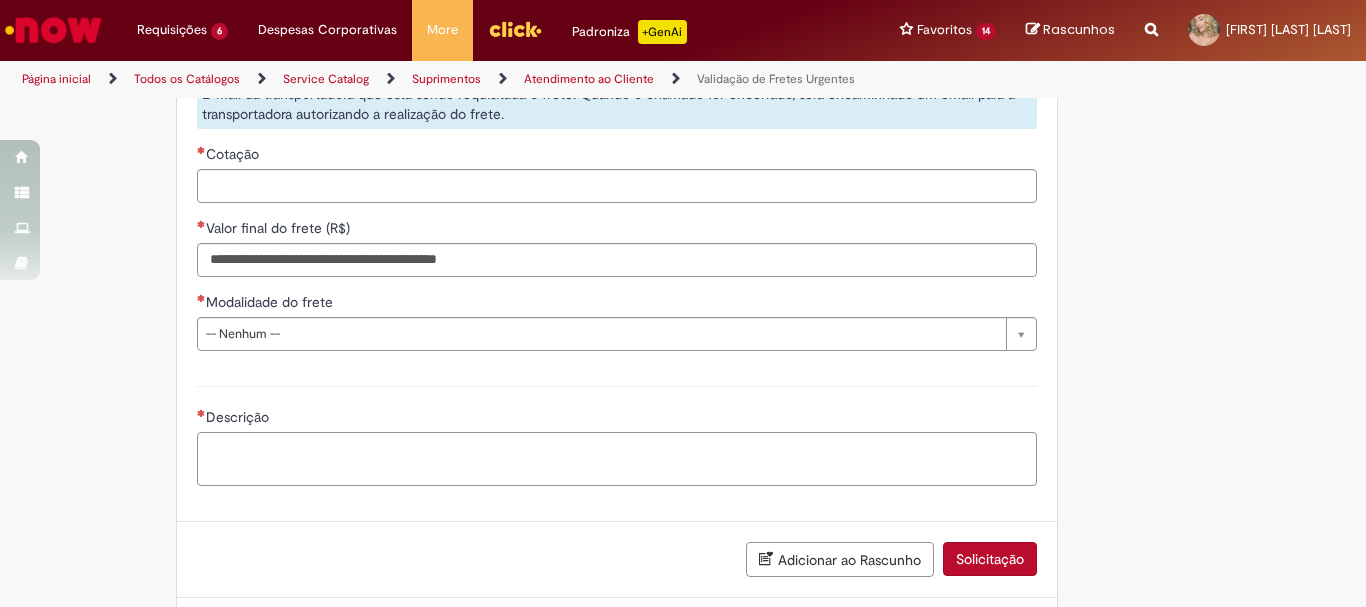 click on "Descrição" at bounding box center [617, 459] 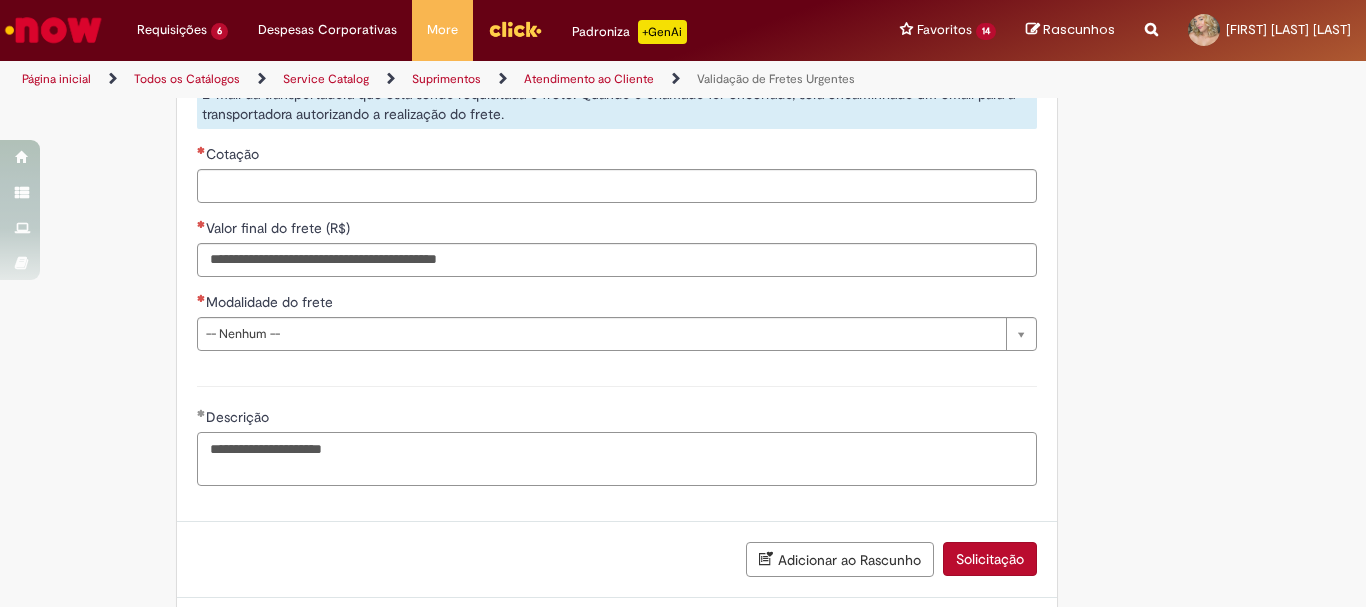 type on "**********" 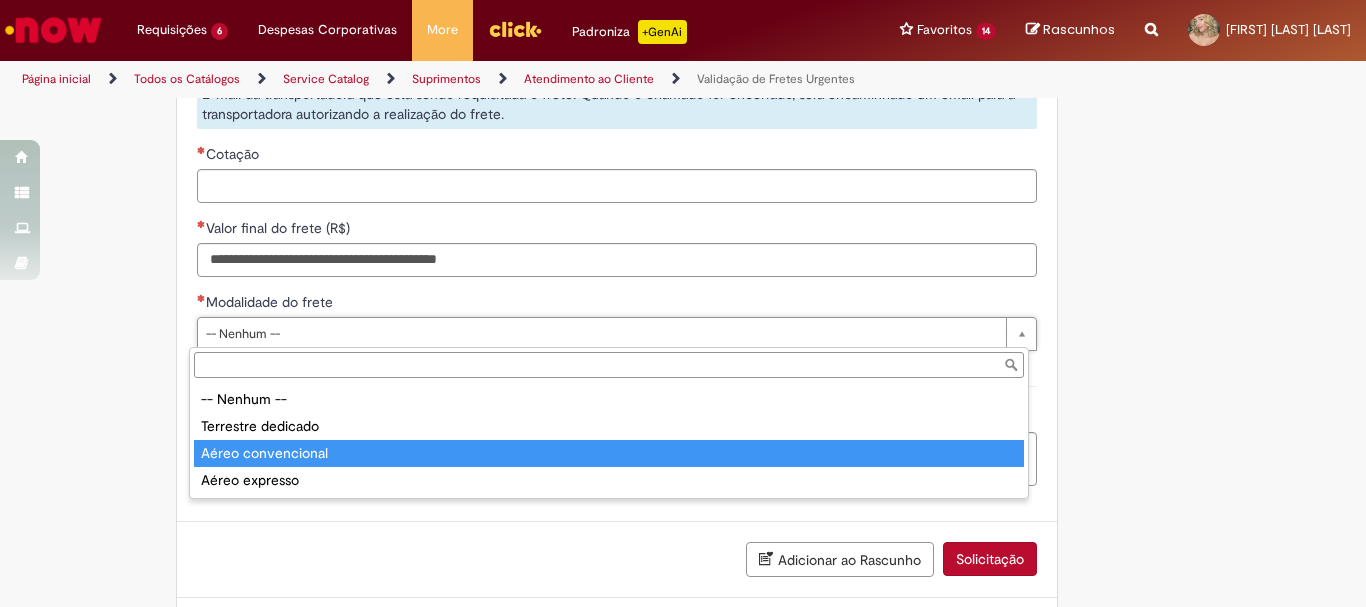 type on "**********" 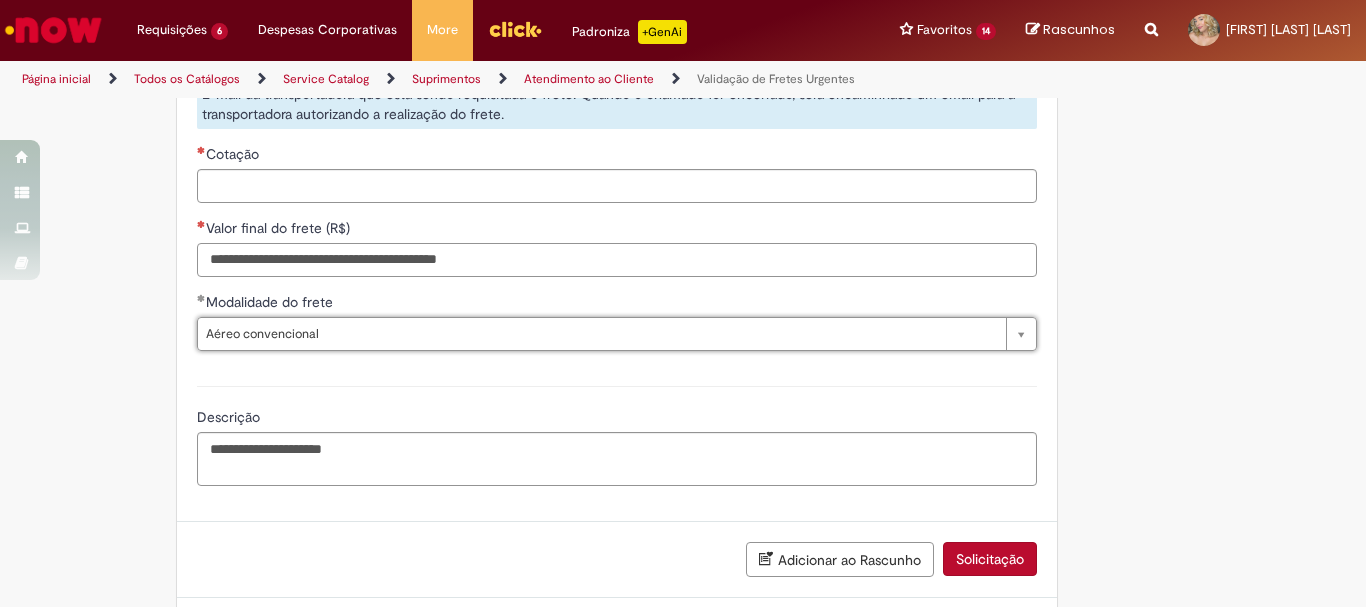 click on "Valor final do frete (R$)" at bounding box center (617, 260) 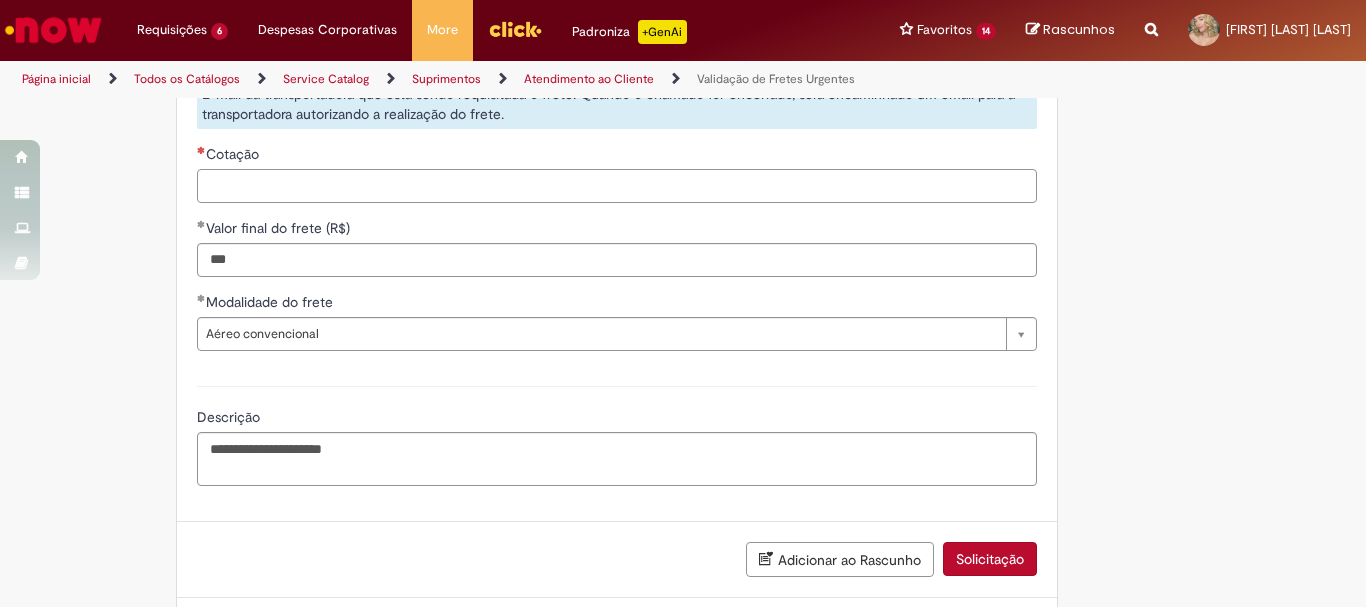 type on "*********" 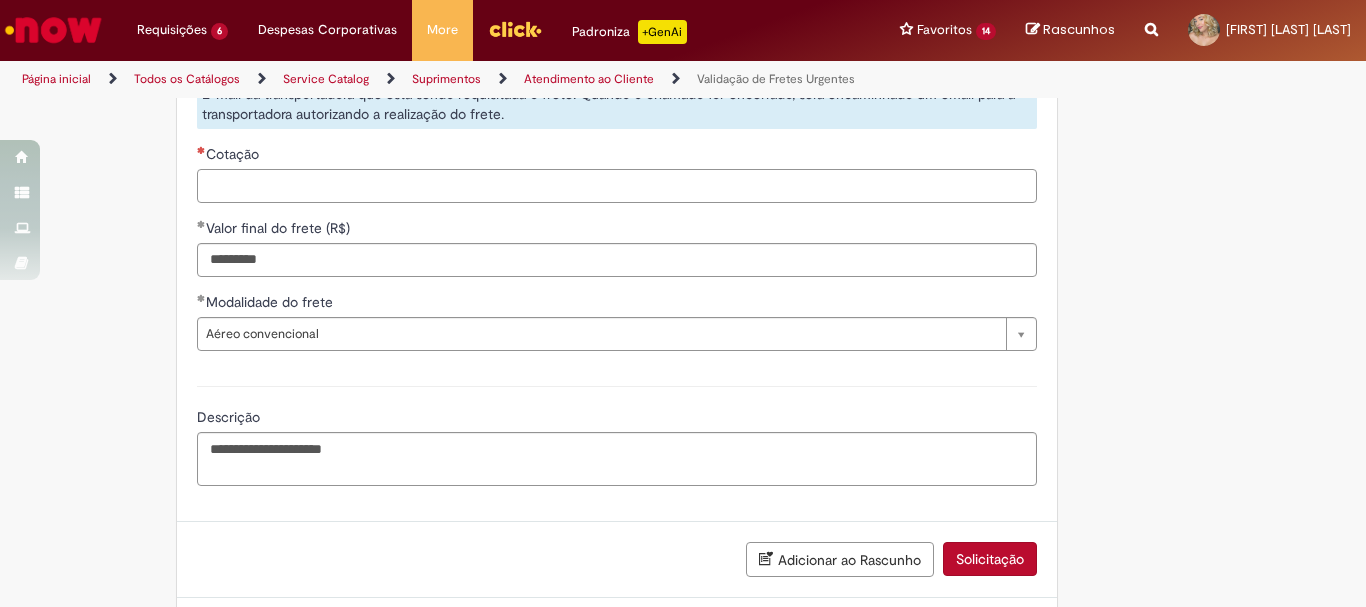 click on "Cotação" at bounding box center (617, 186) 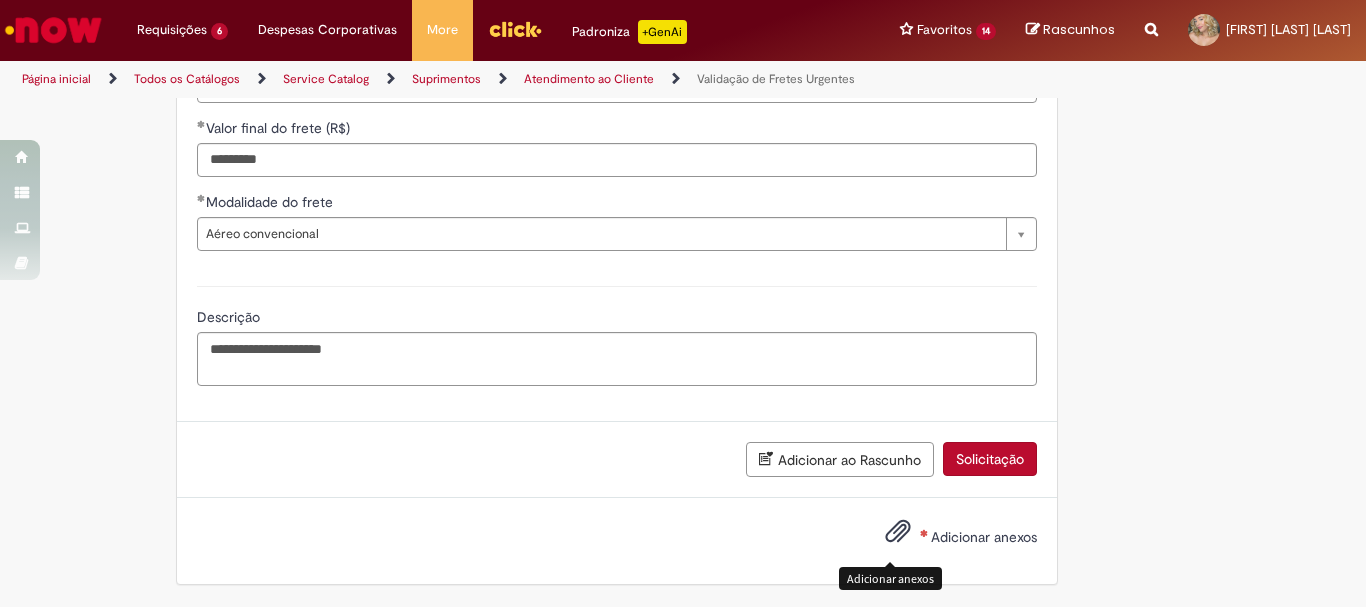 click at bounding box center (923, 533) 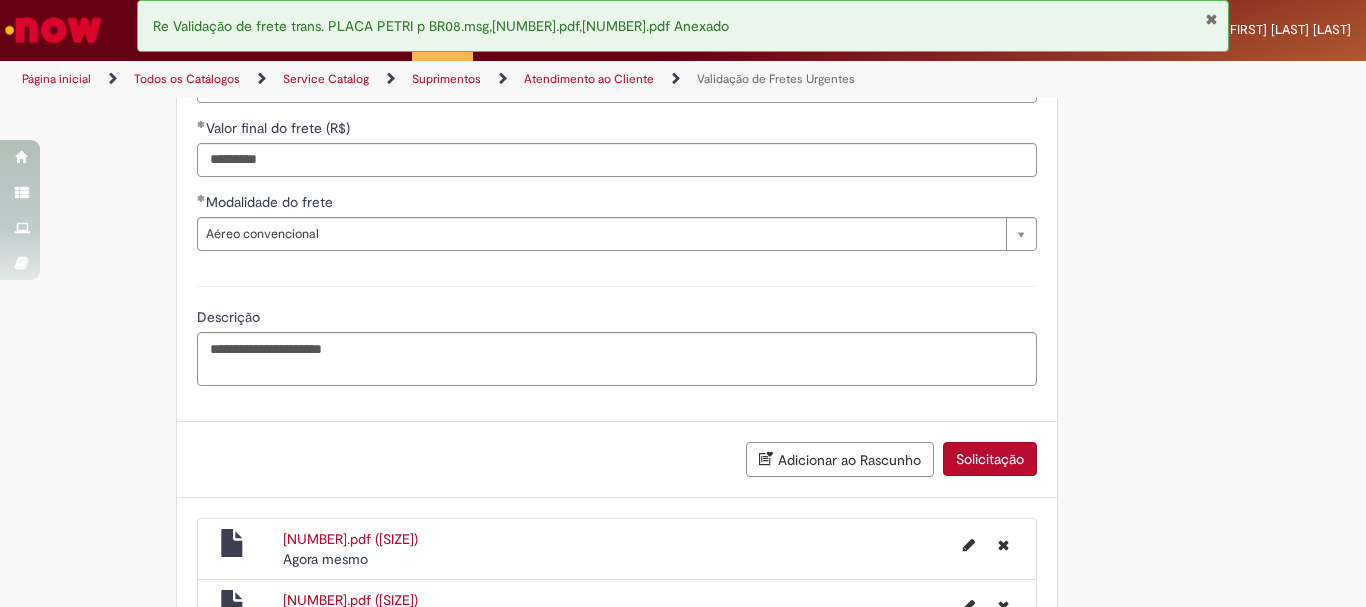 scroll, scrollTop: 1399, scrollLeft: 0, axis: vertical 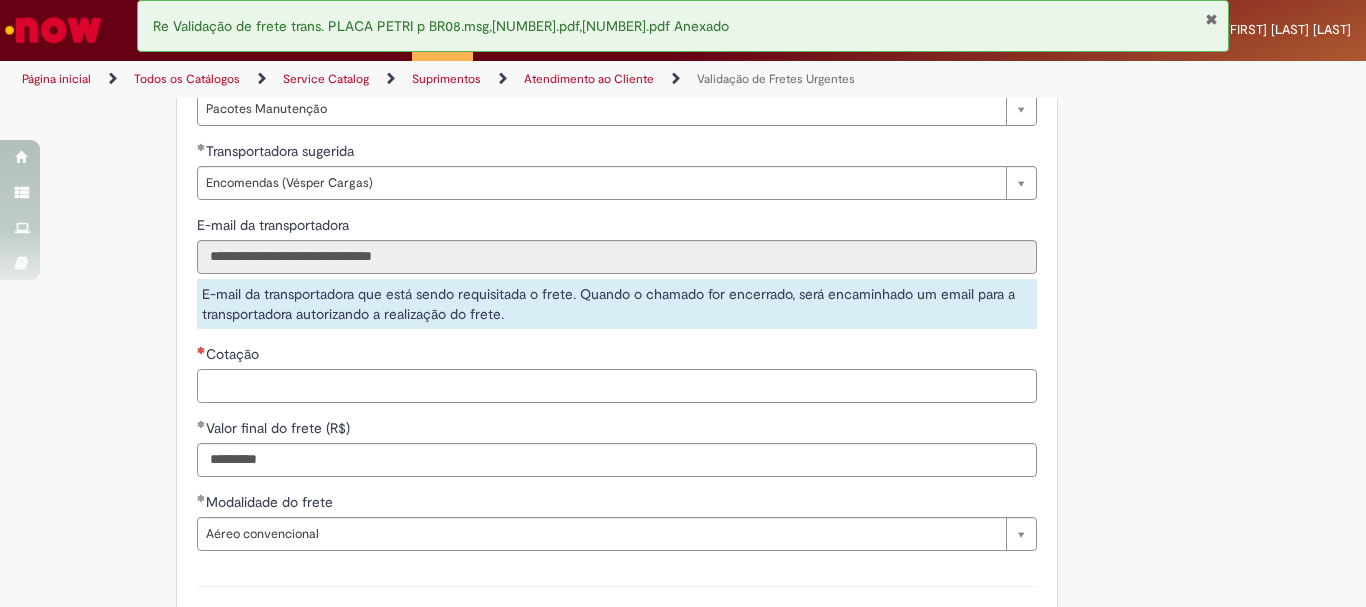 click on "Cotação" at bounding box center (617, 386) 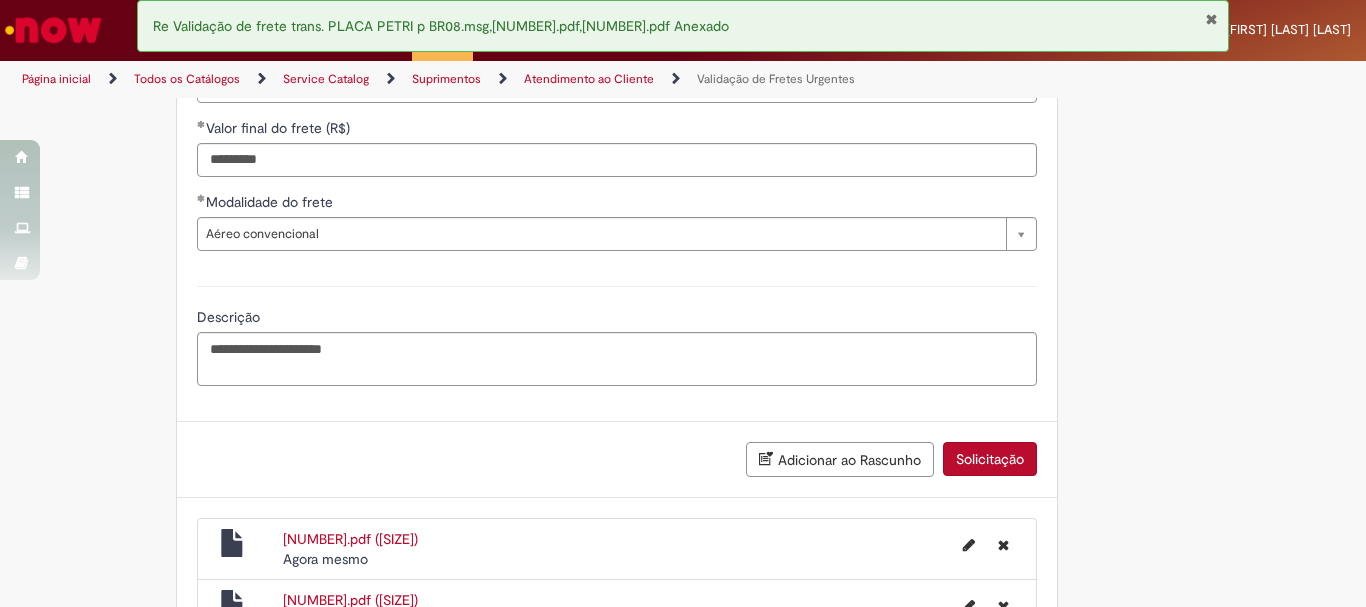 scroll, scrollTop: 1799, scrollLeft: 0, axis: vertical 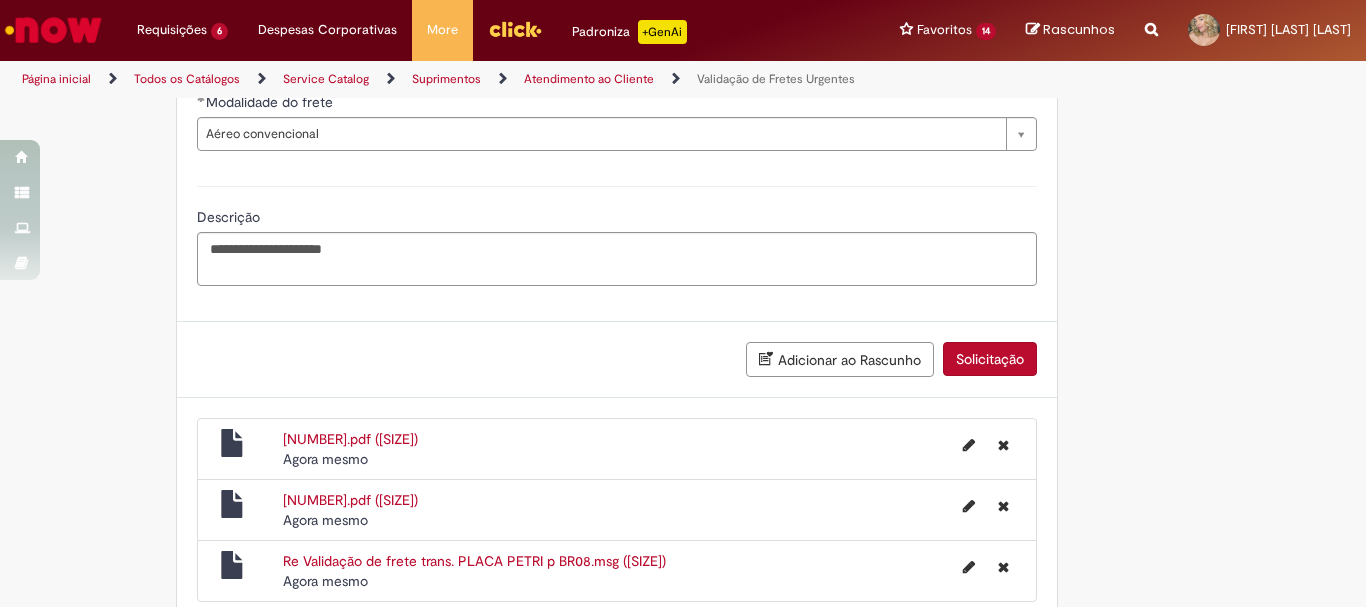 type on "*****" 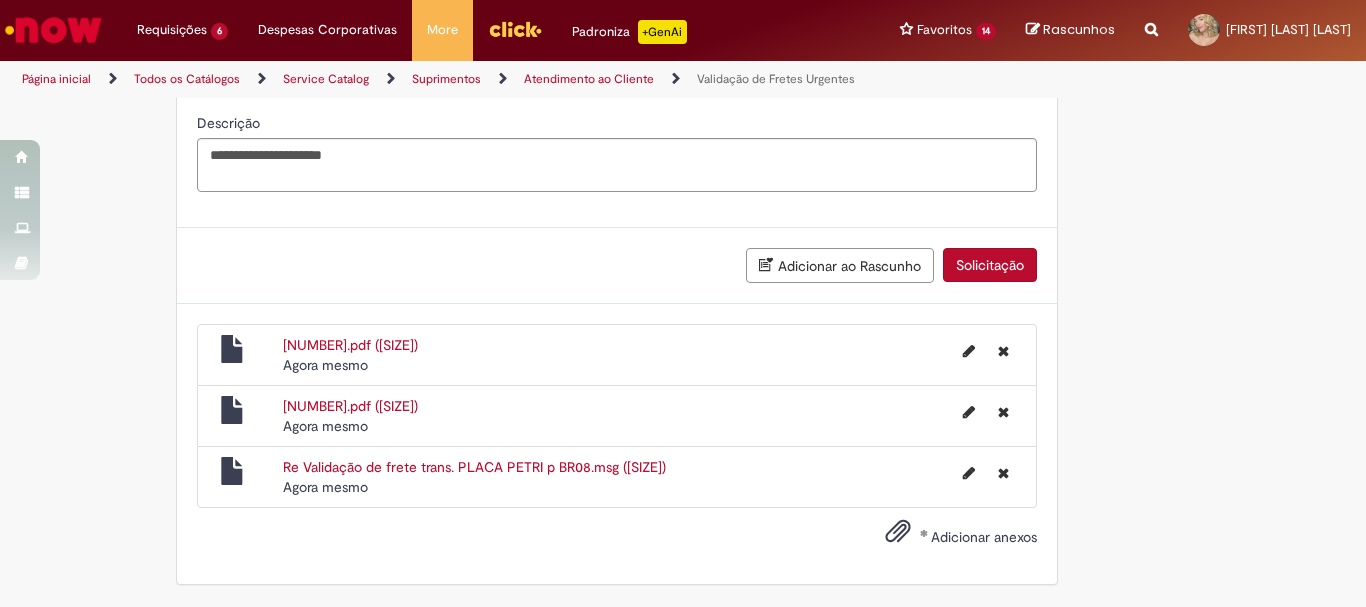click on "Solicitação" at bounding box center (990, 265) 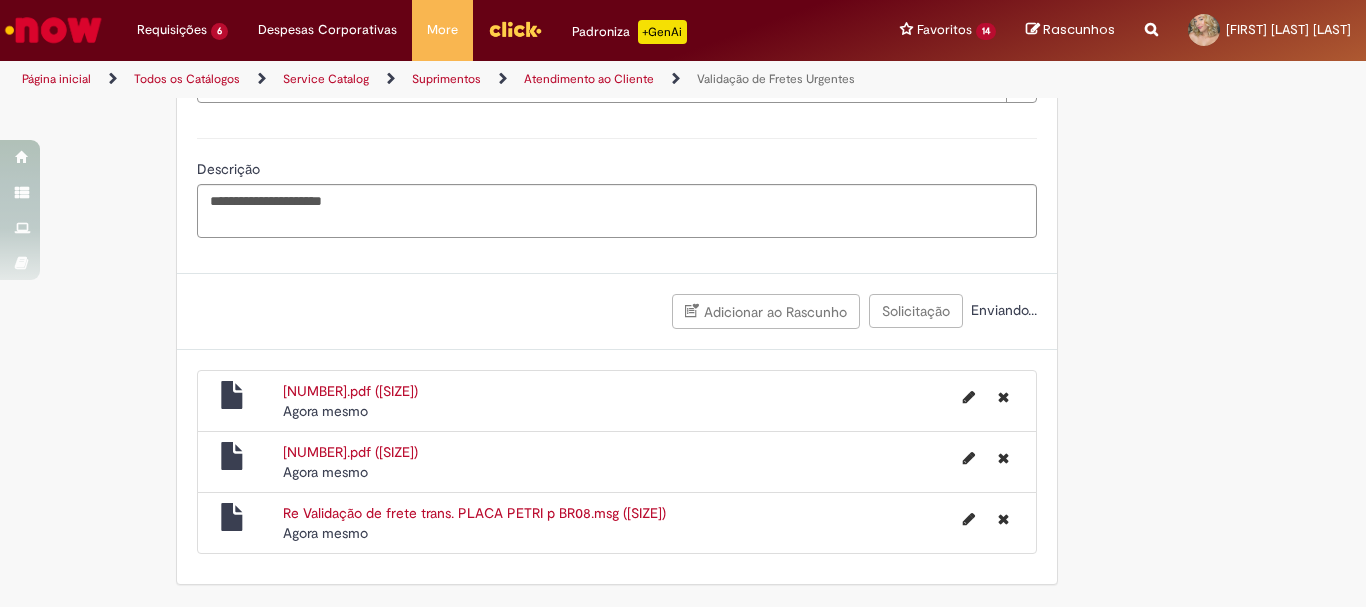 scroll, scrollTop: 1847, scrollLeft: 0, axis: vertical 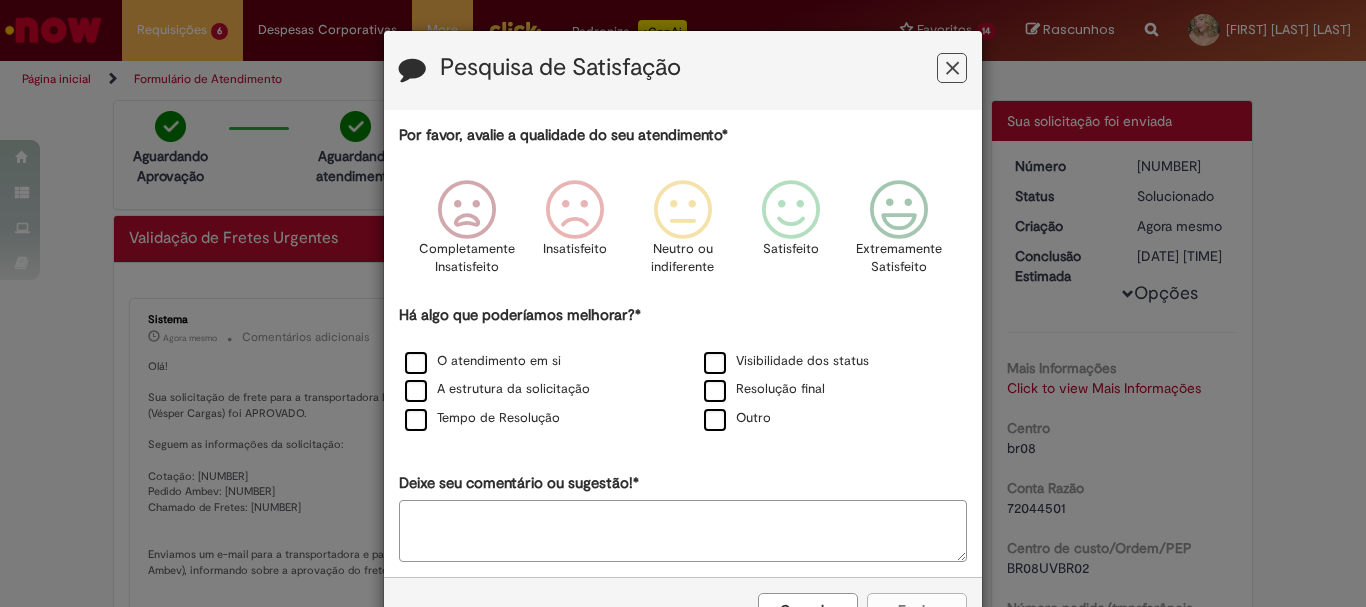 click at bounding box center (952, 68) 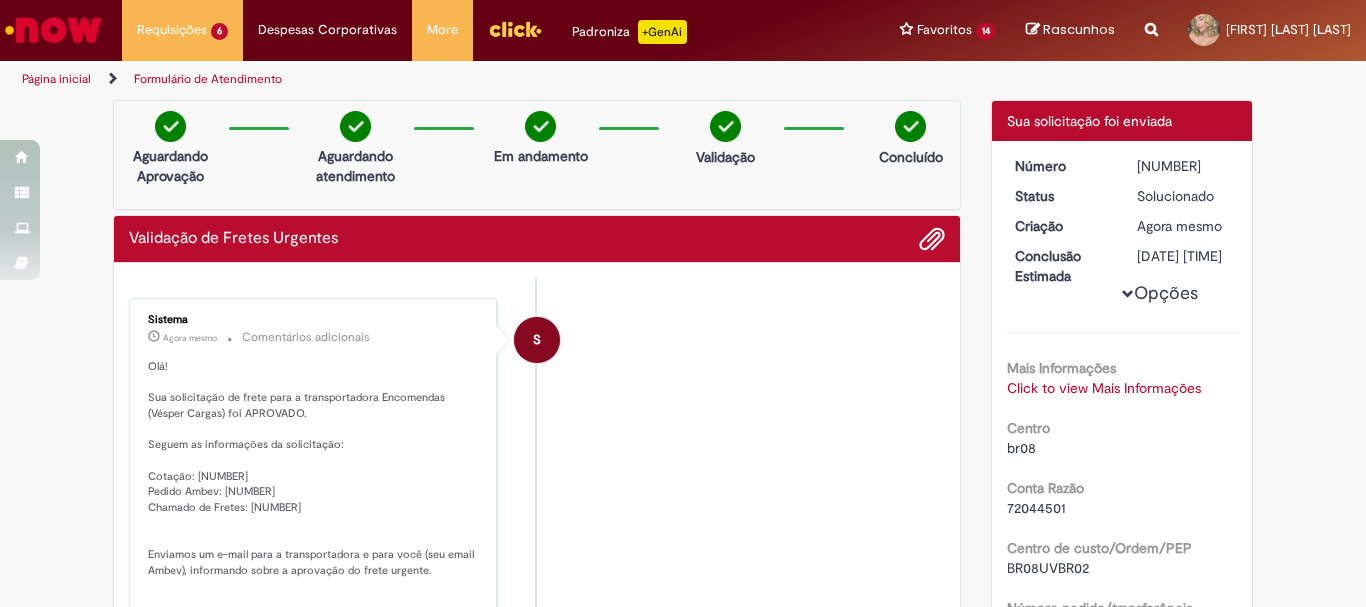 scroll, scrollTop: 200, scrollLeft: 0, axis: vertical 